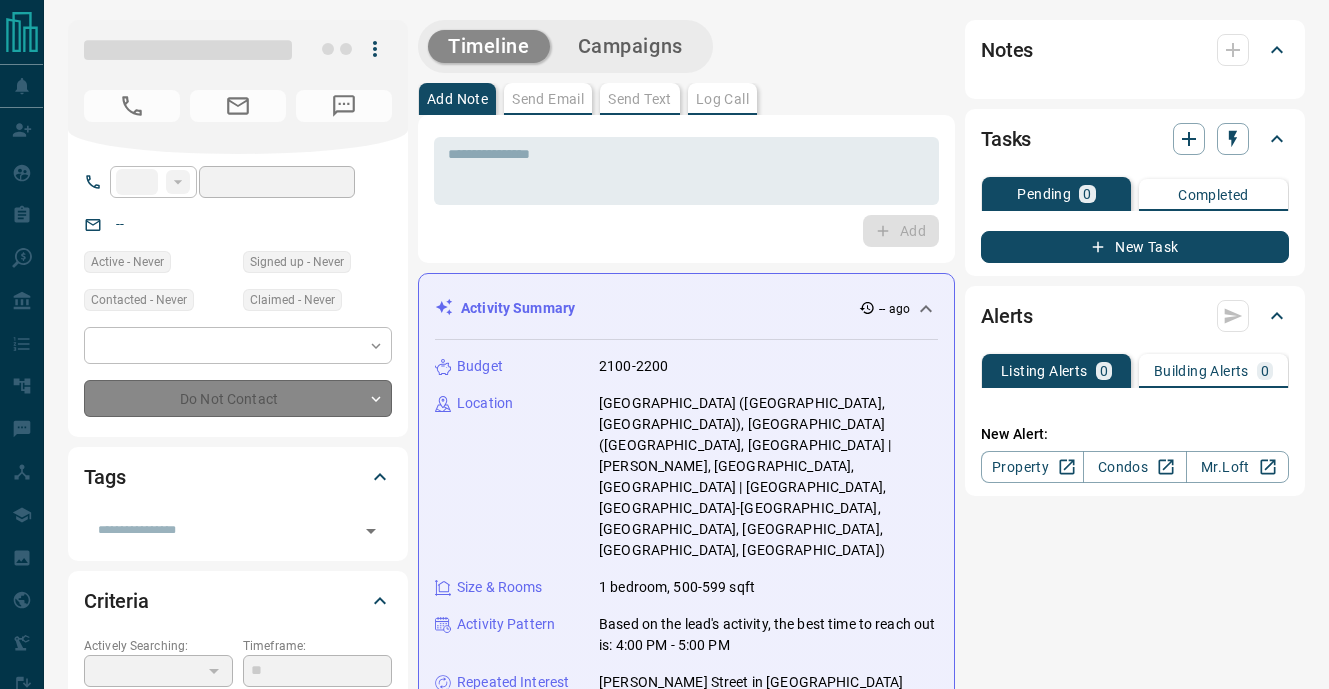 scroll, scrollTop: 0, scrollLeft: 0, axis: both 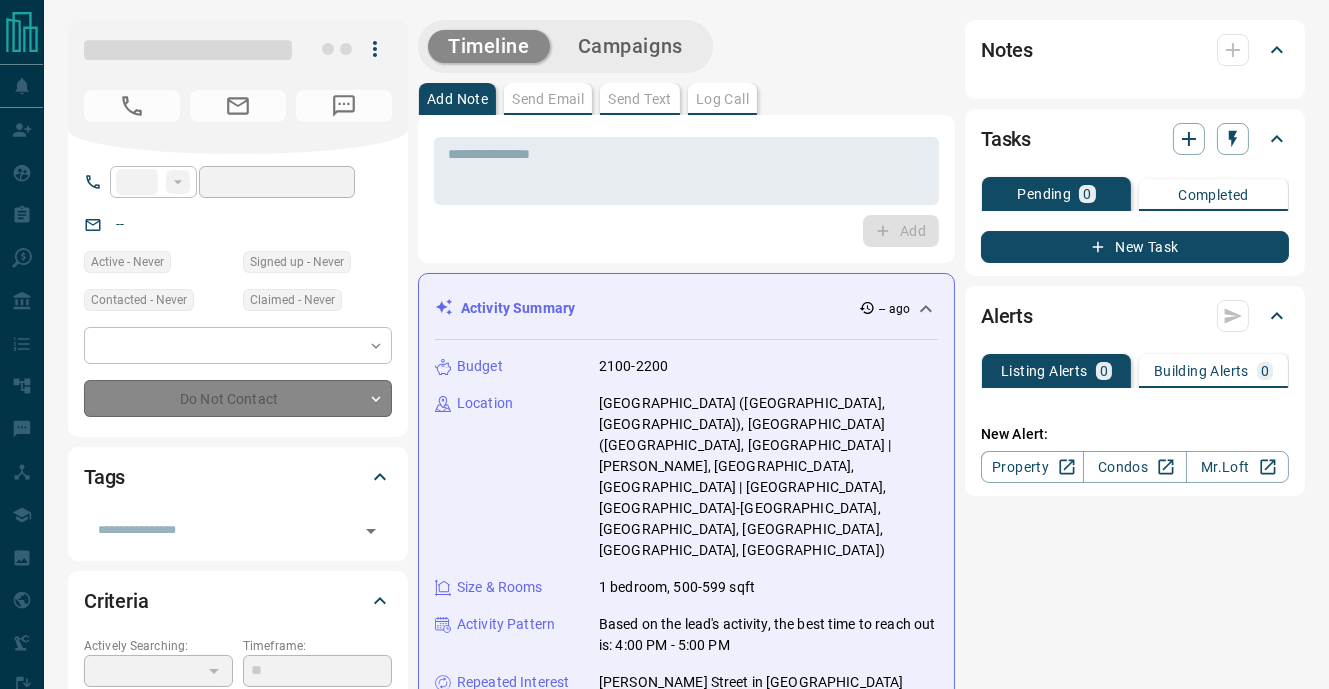 type on "**" 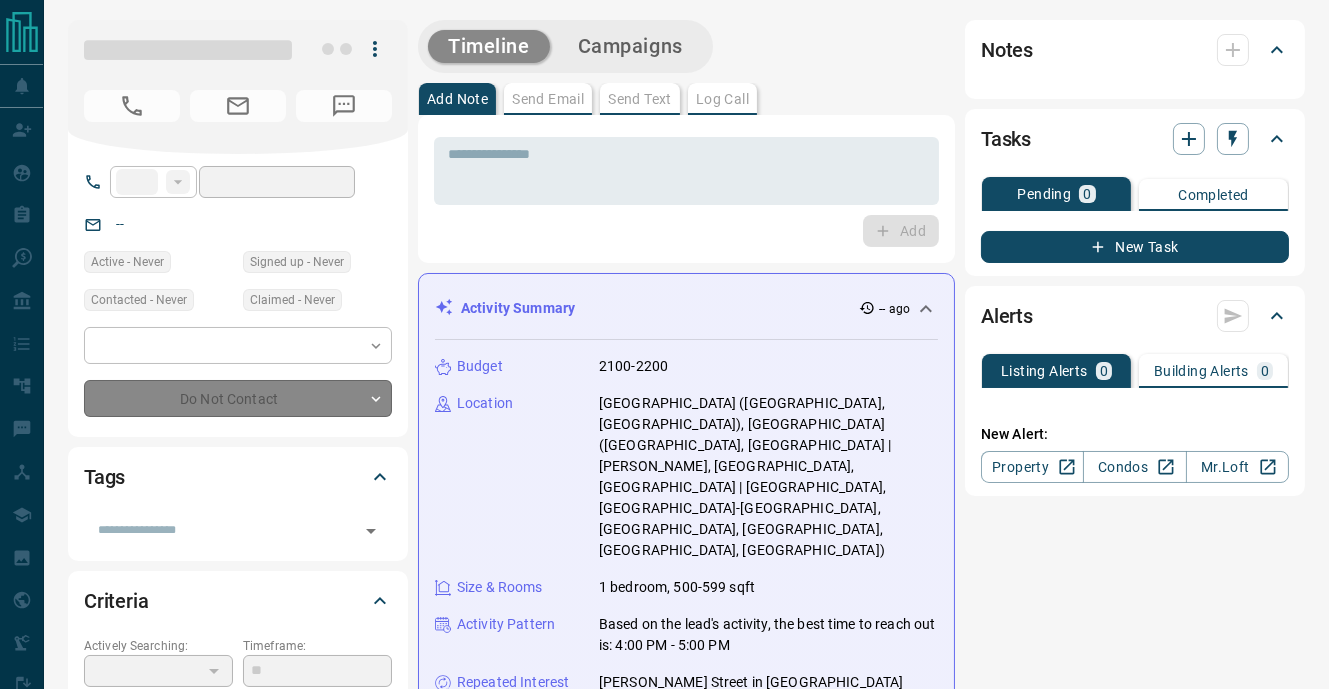 type on "**********" 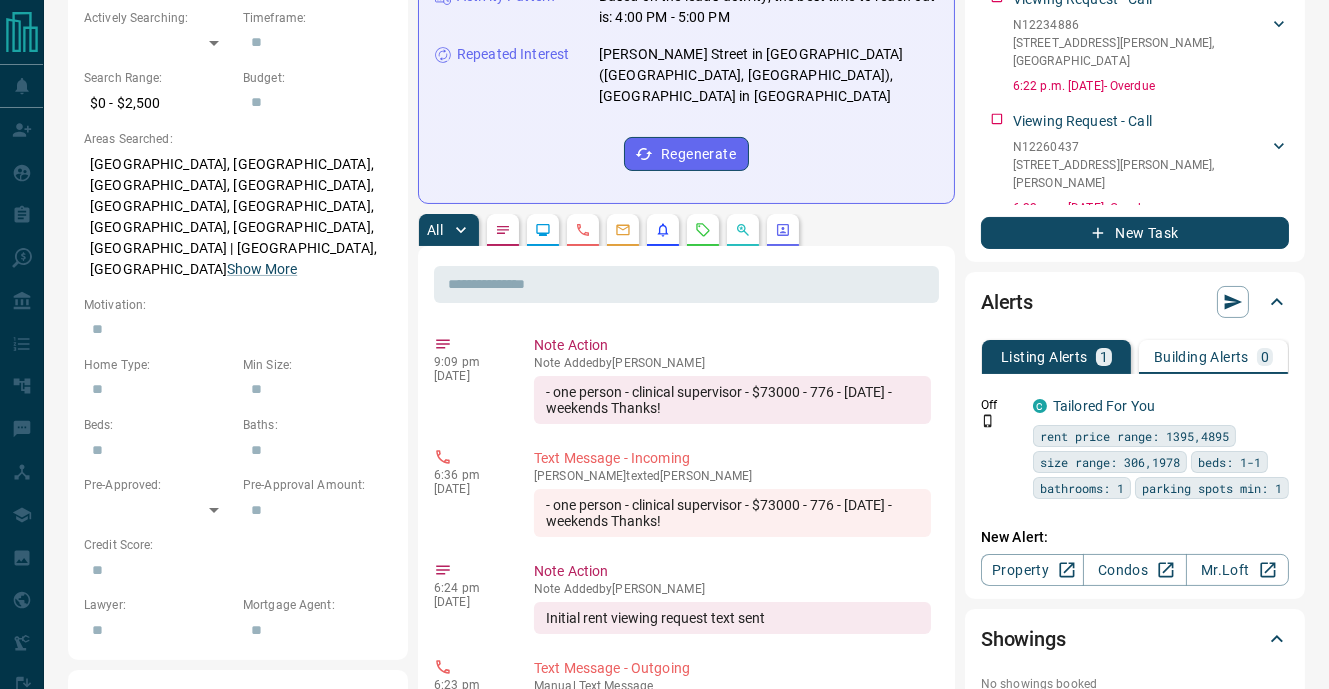 scroll, scrollTop: 702, scrollLeft: 0, axis: vertical 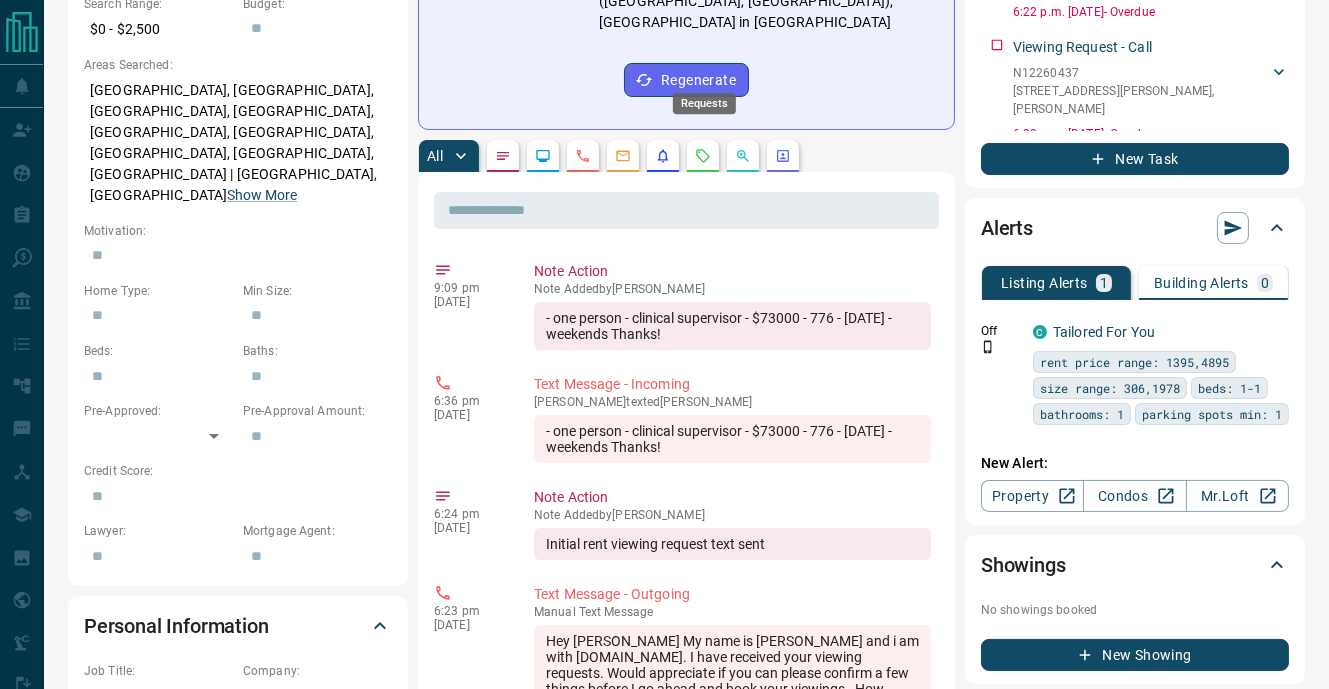 click 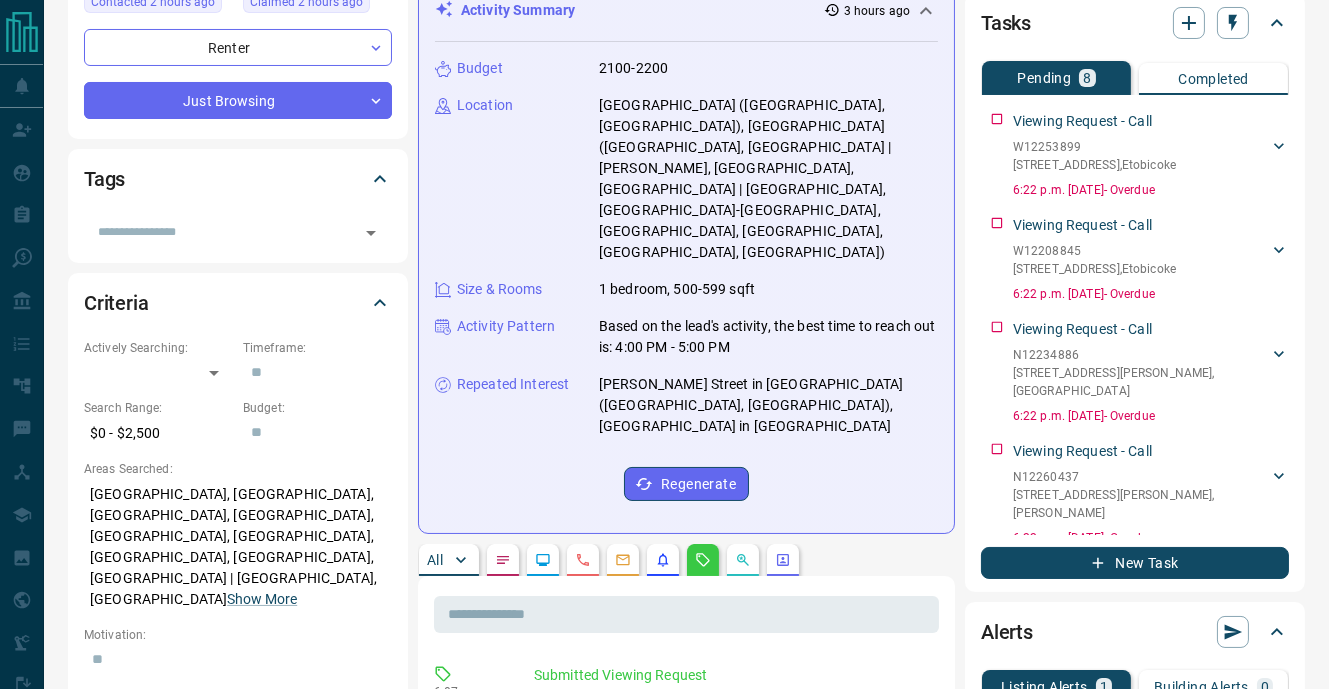 scroll, scrollTop: 0, scrollLeft: 0, axis: both 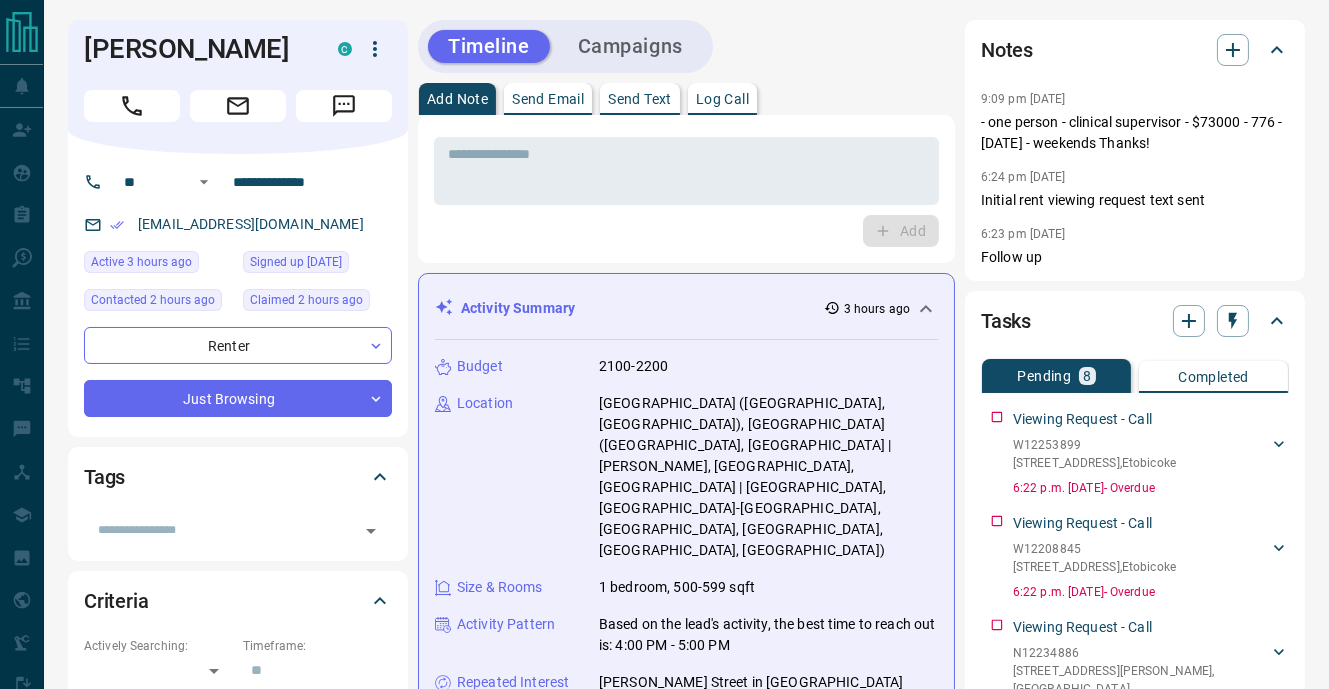 click on "Send Text" at bounding box center [640, 99] 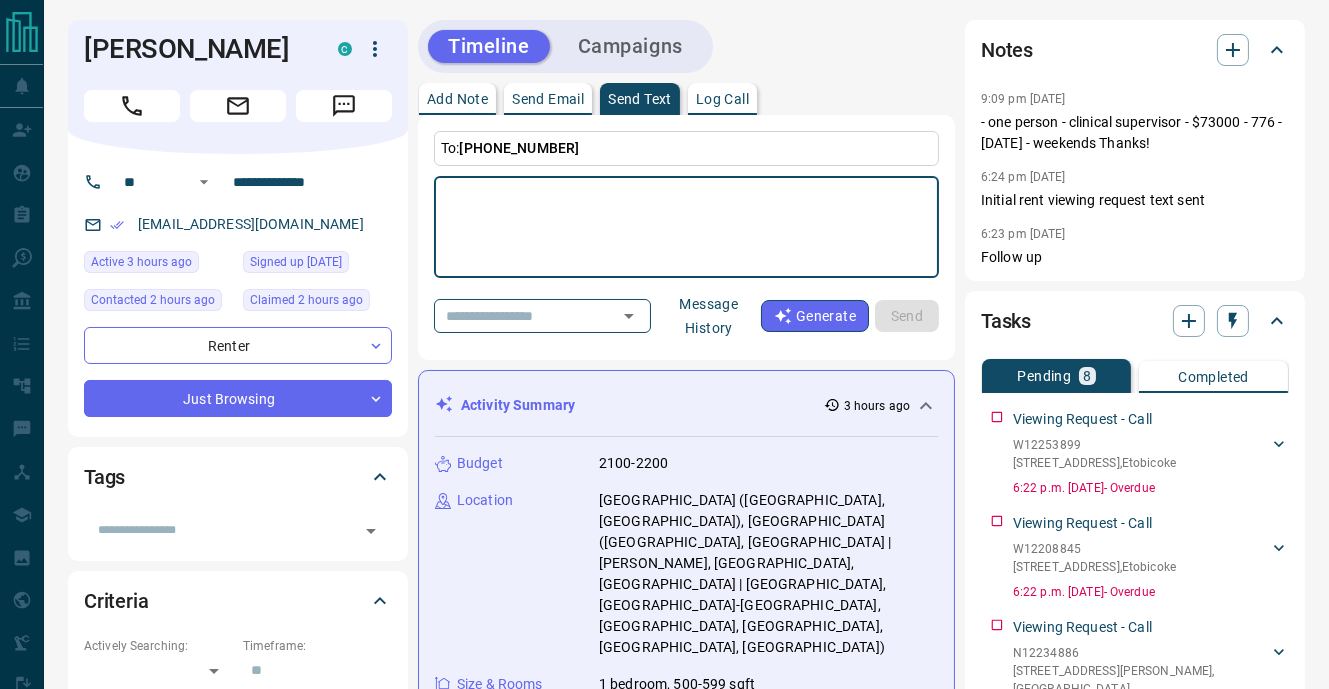 click on "Message History" at bounding box center (709, 316) 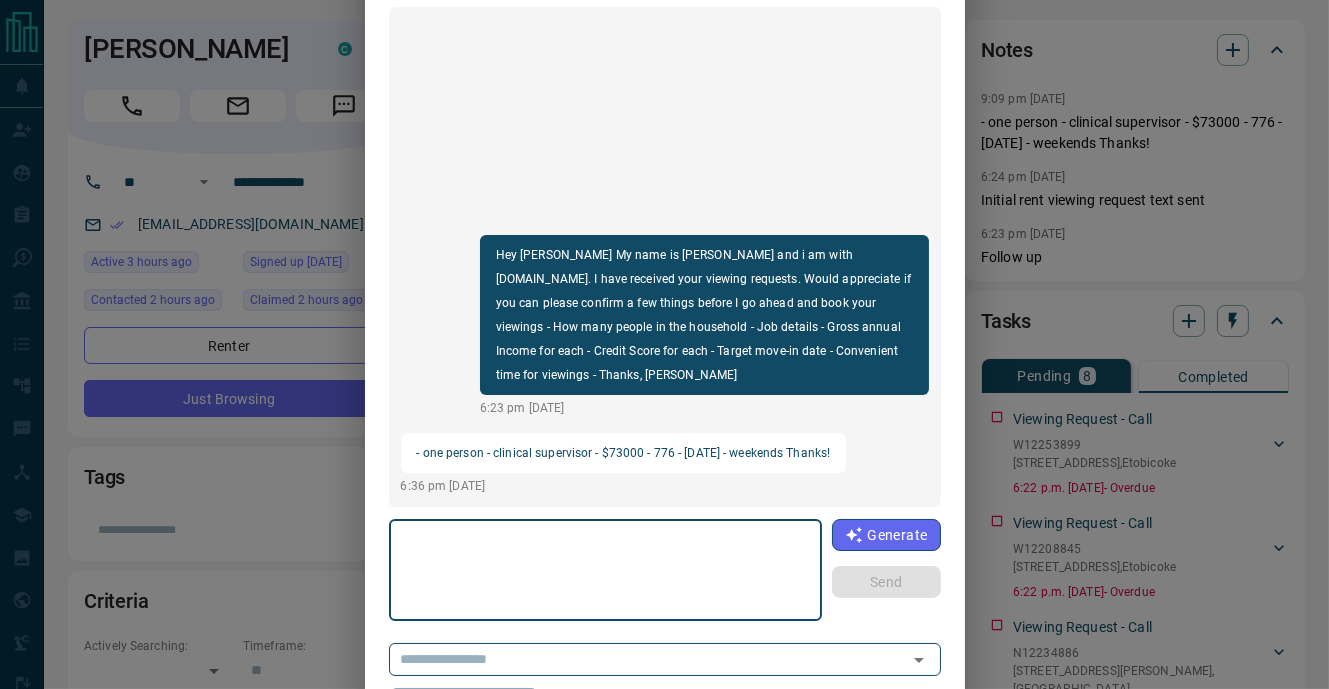 scroll, scrollTop: 147, scrollLeft: 0, axis: vertical 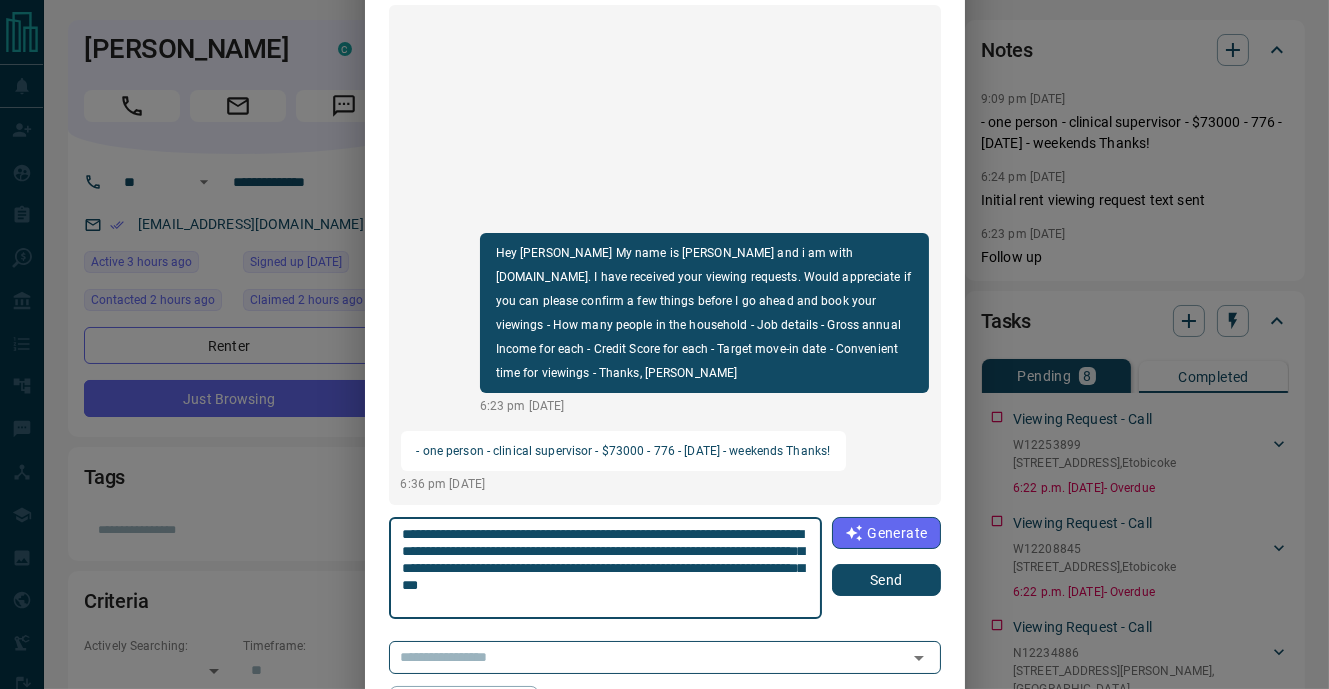 click on "**********" at bounding box center (606, 568) 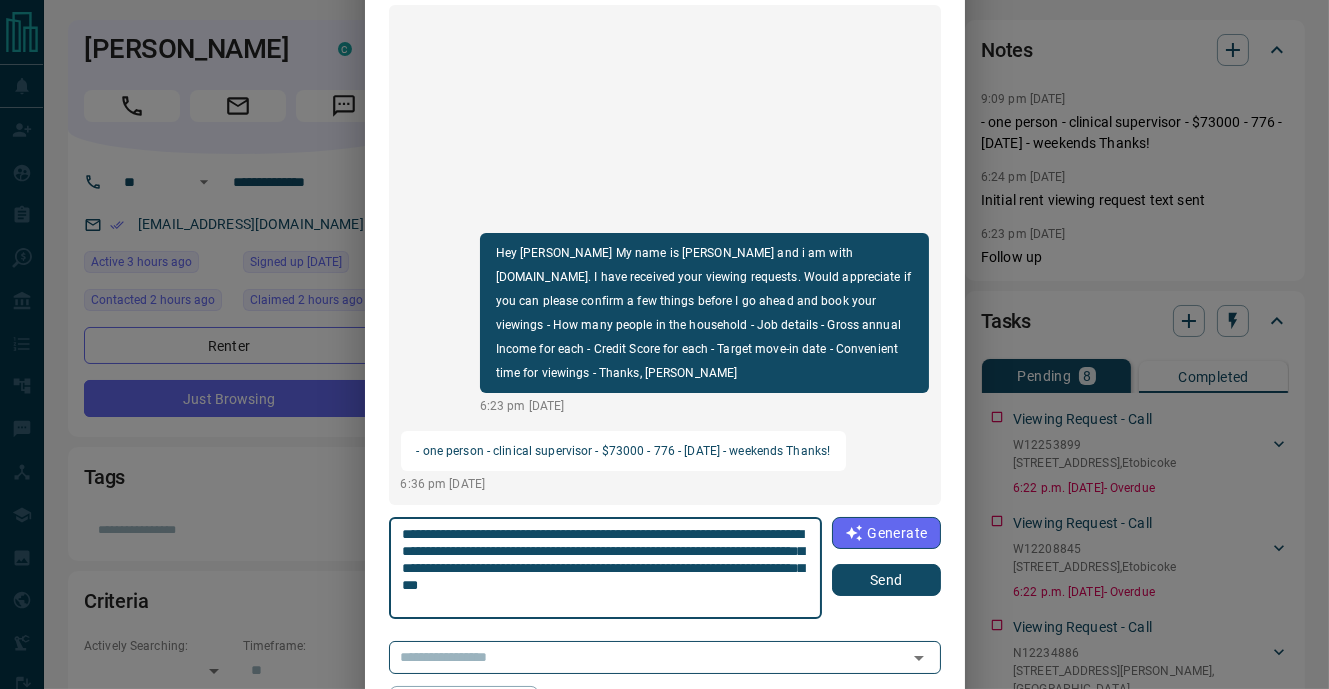 click on "**********" at bounding box center (606, 568) 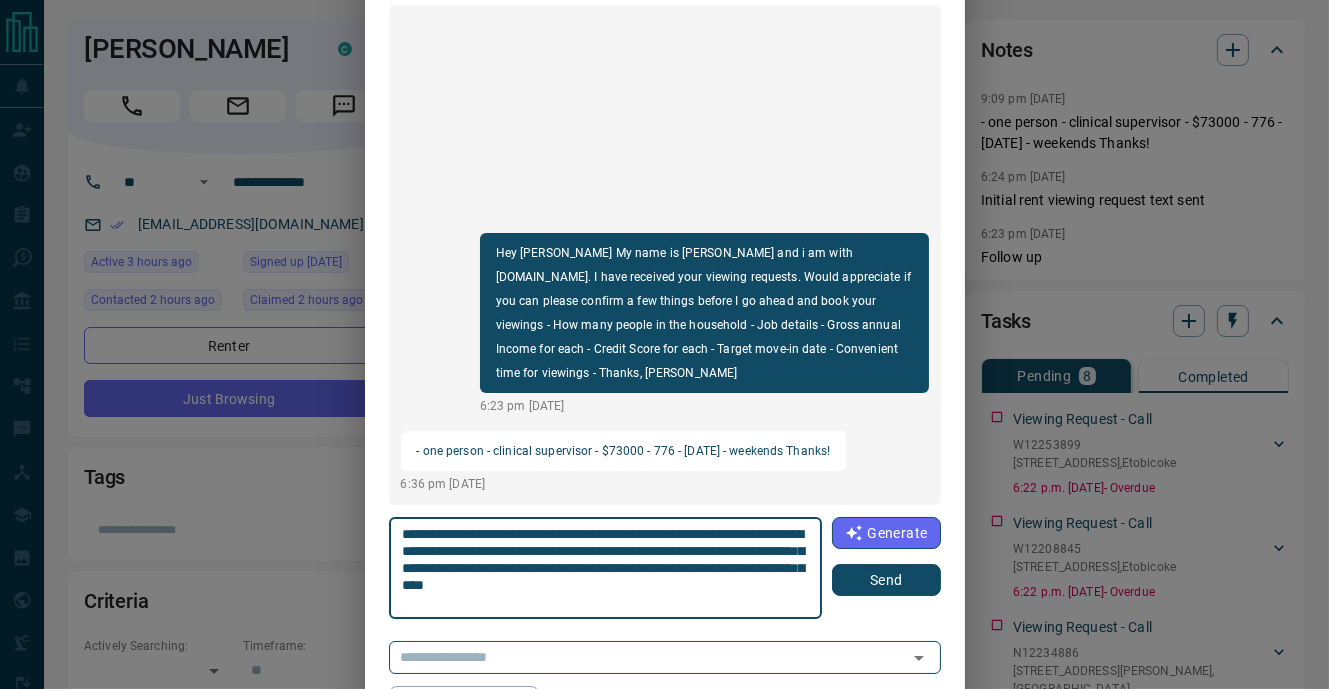 click on "**********" at bounding box center (606, 568) 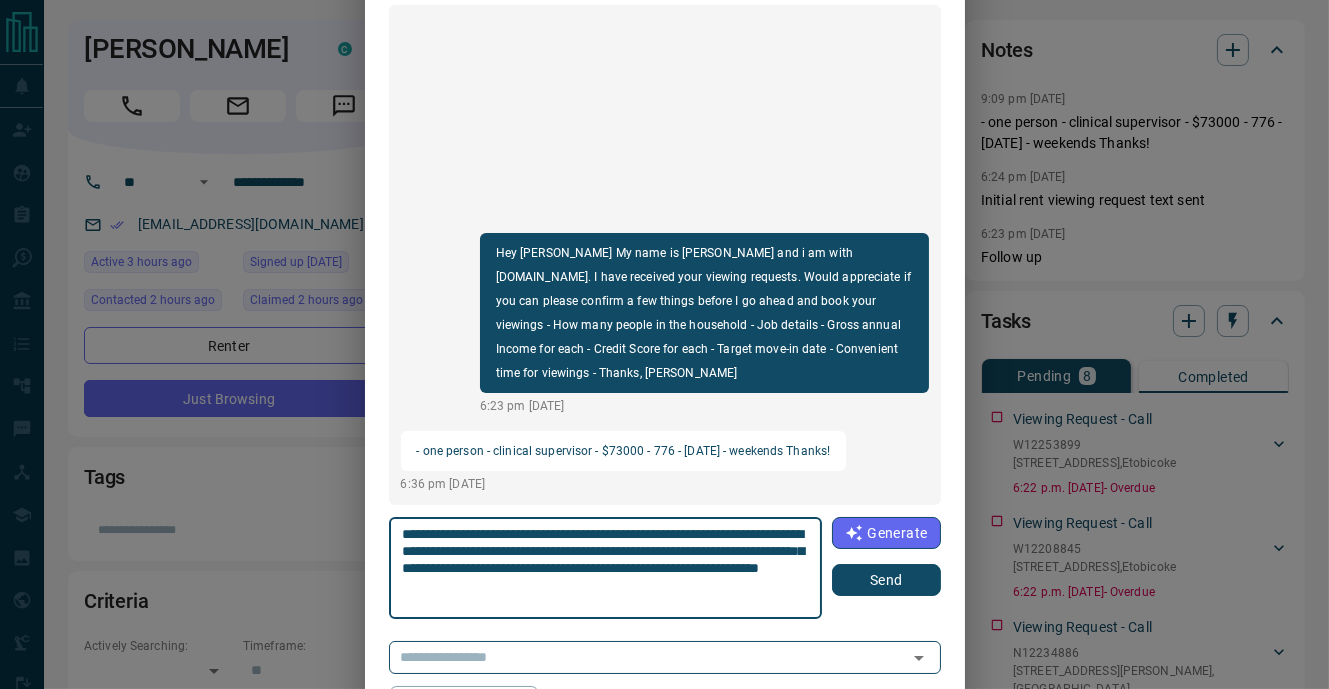 click on "**********" at bounding box center [606, 568] 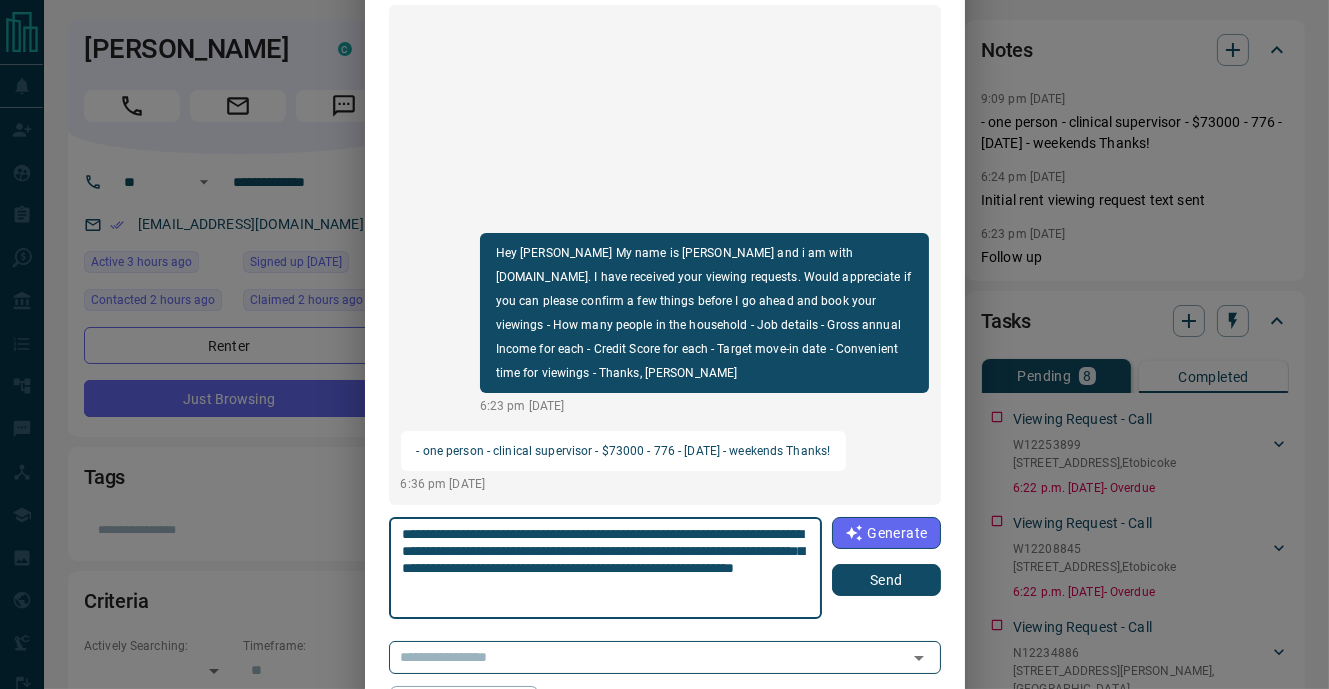 click on "**********" at bounding box center [606, 568] 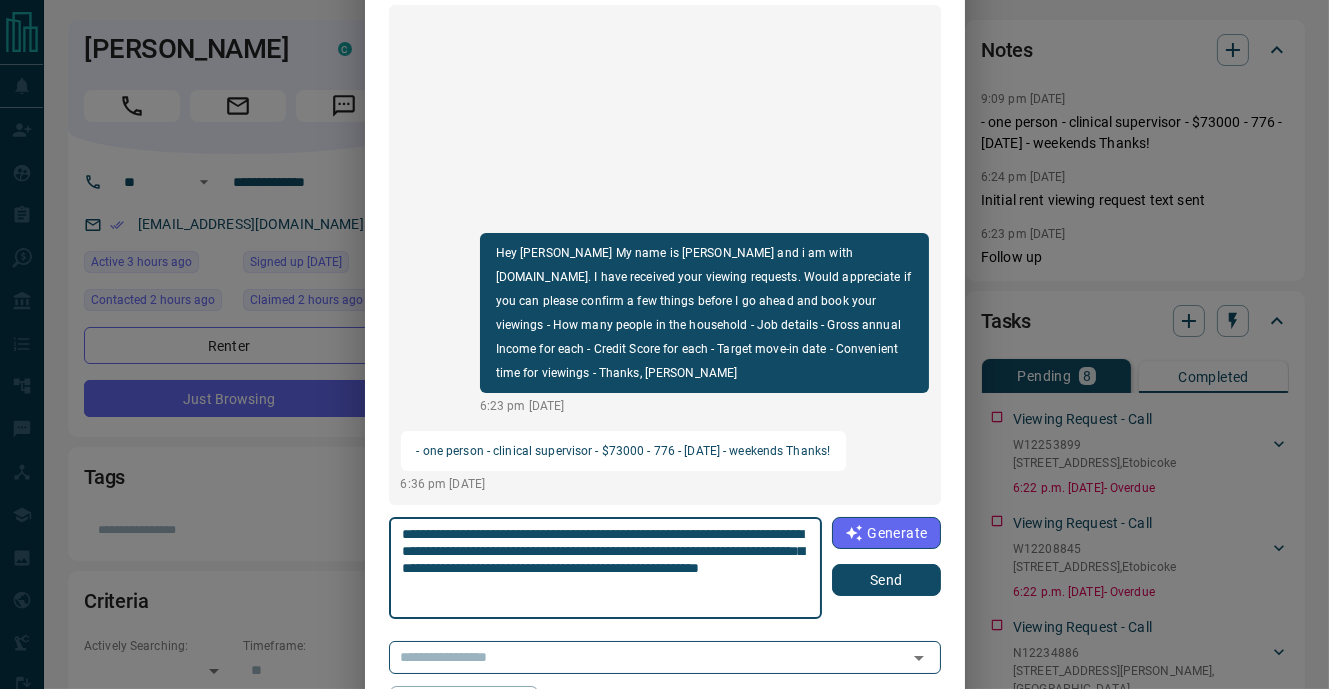click on "**********" at bounding box center (606, 568) 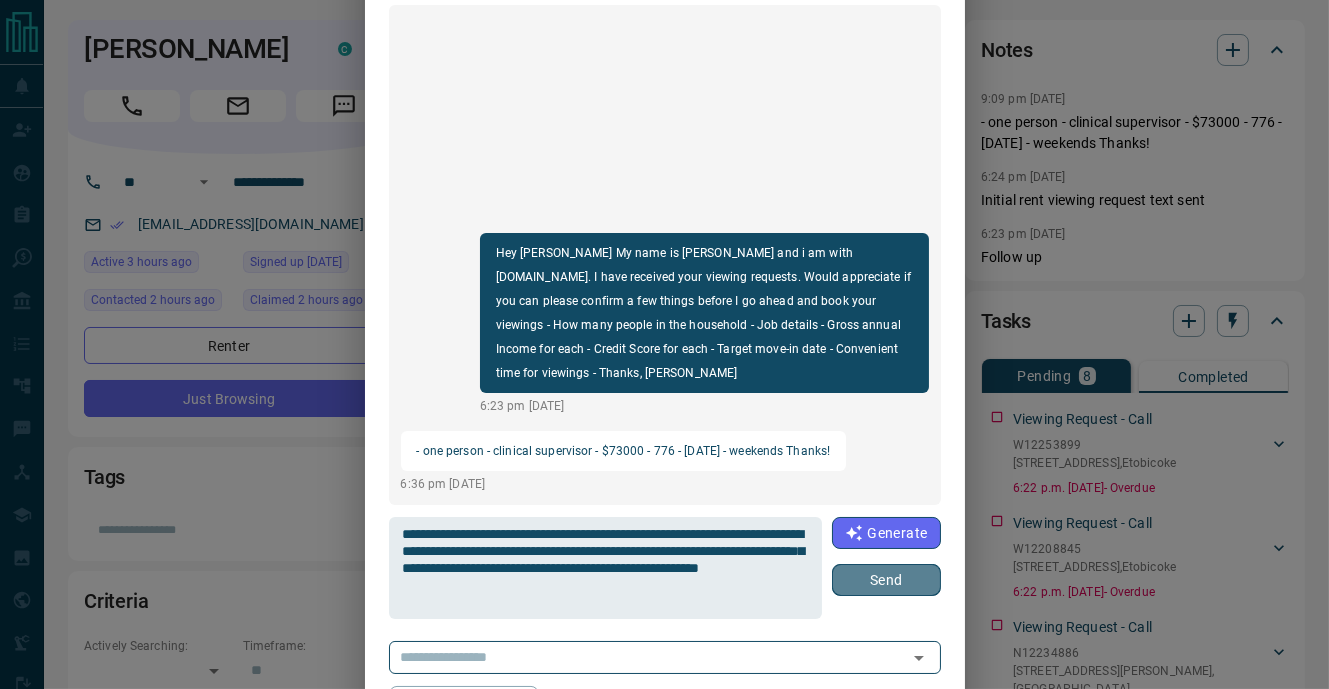 click on "Send" at bounding box center (886, 580) 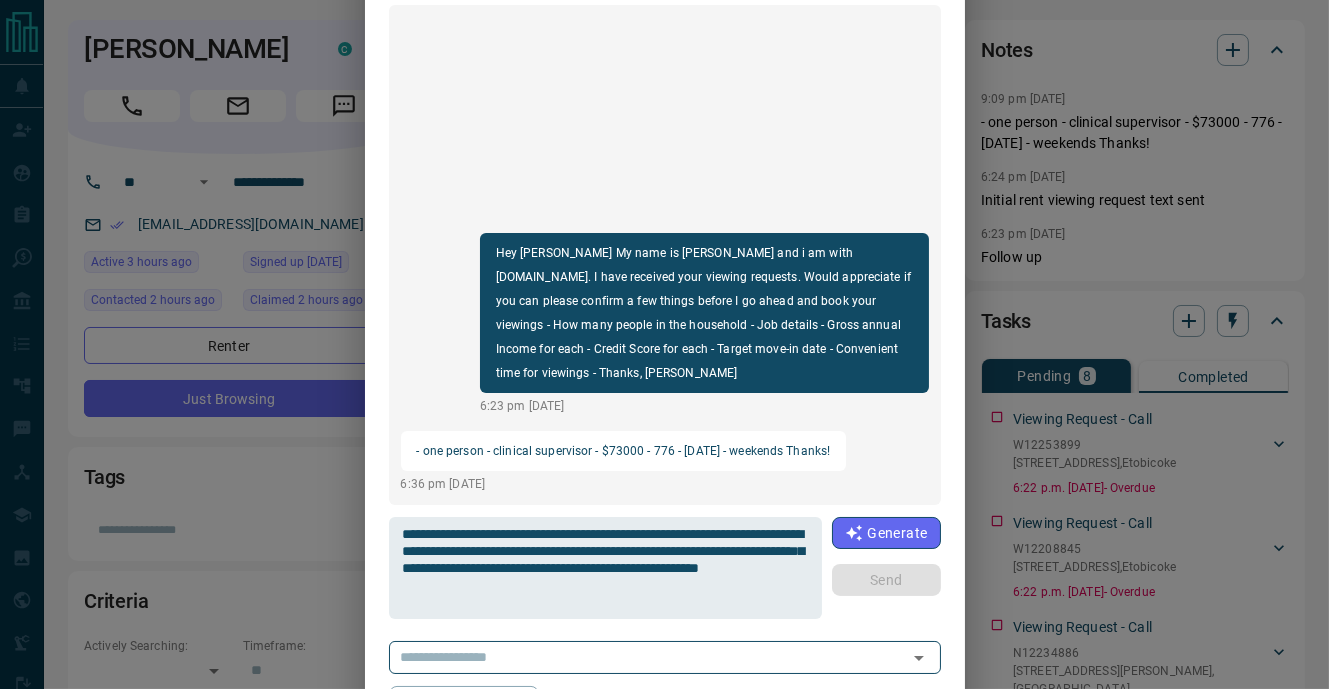type 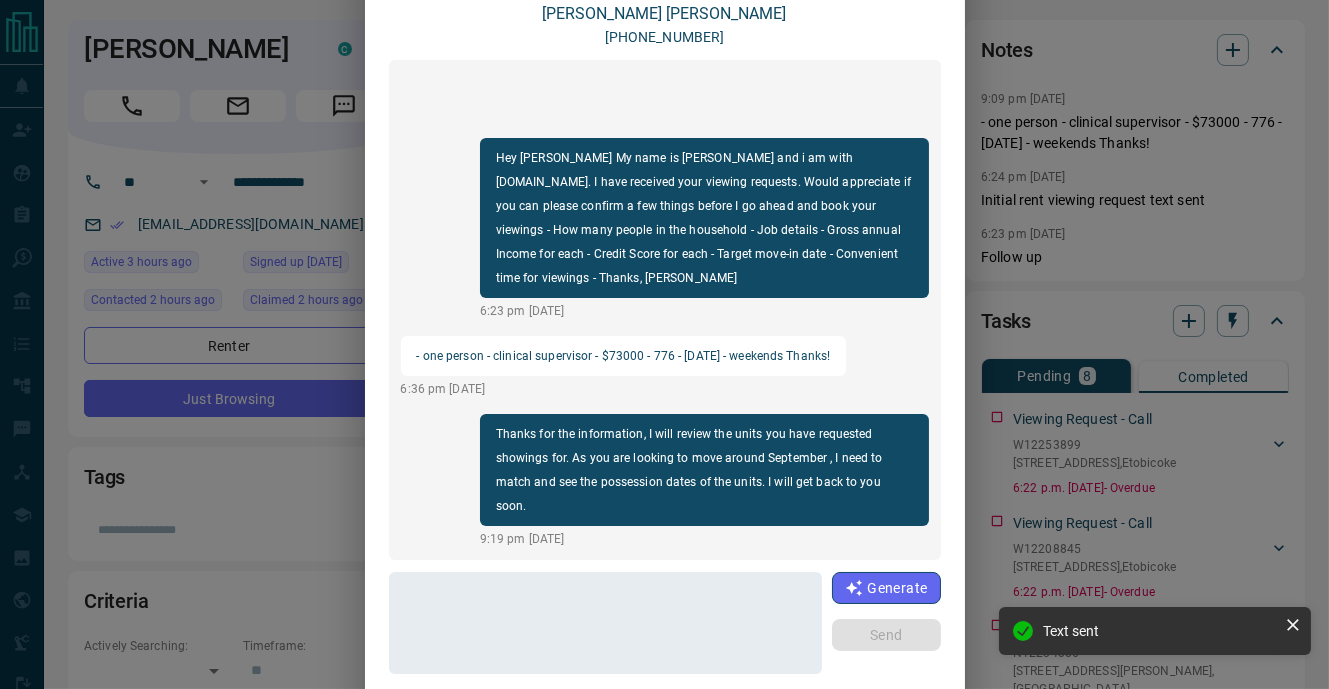 scroll, scrollTop: 0, scrollLeft: 0, axis: both 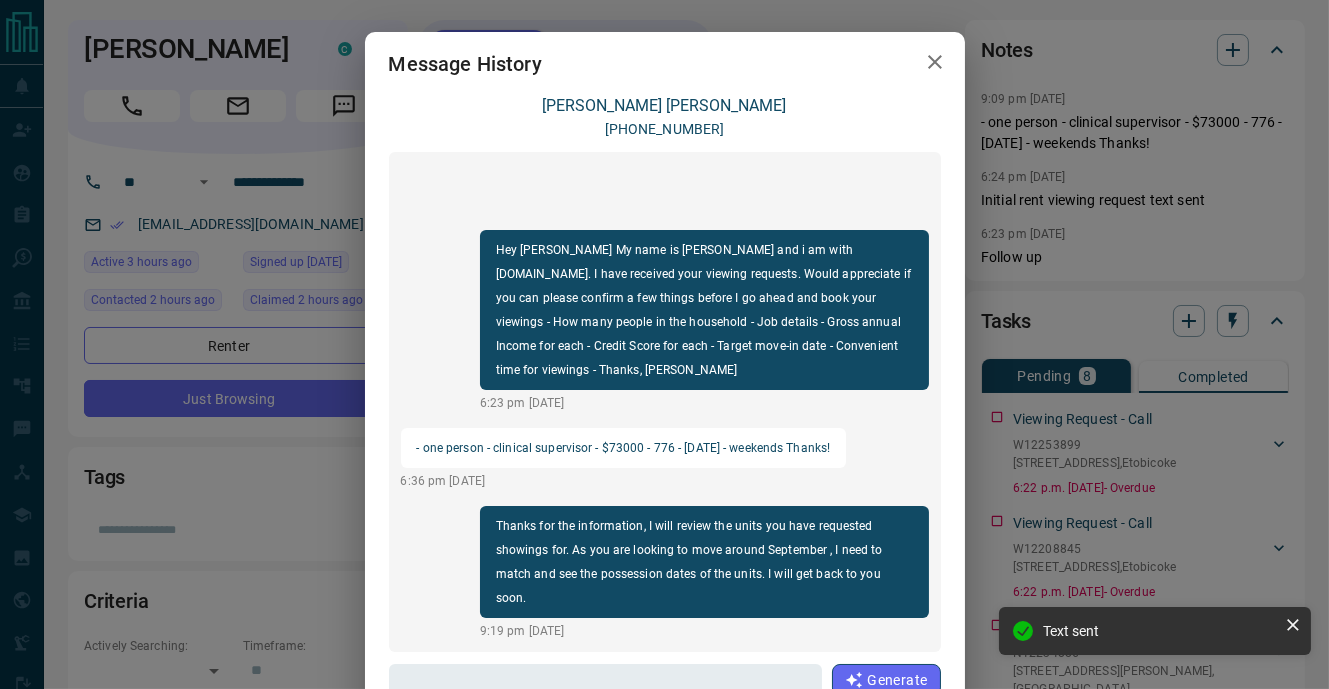click 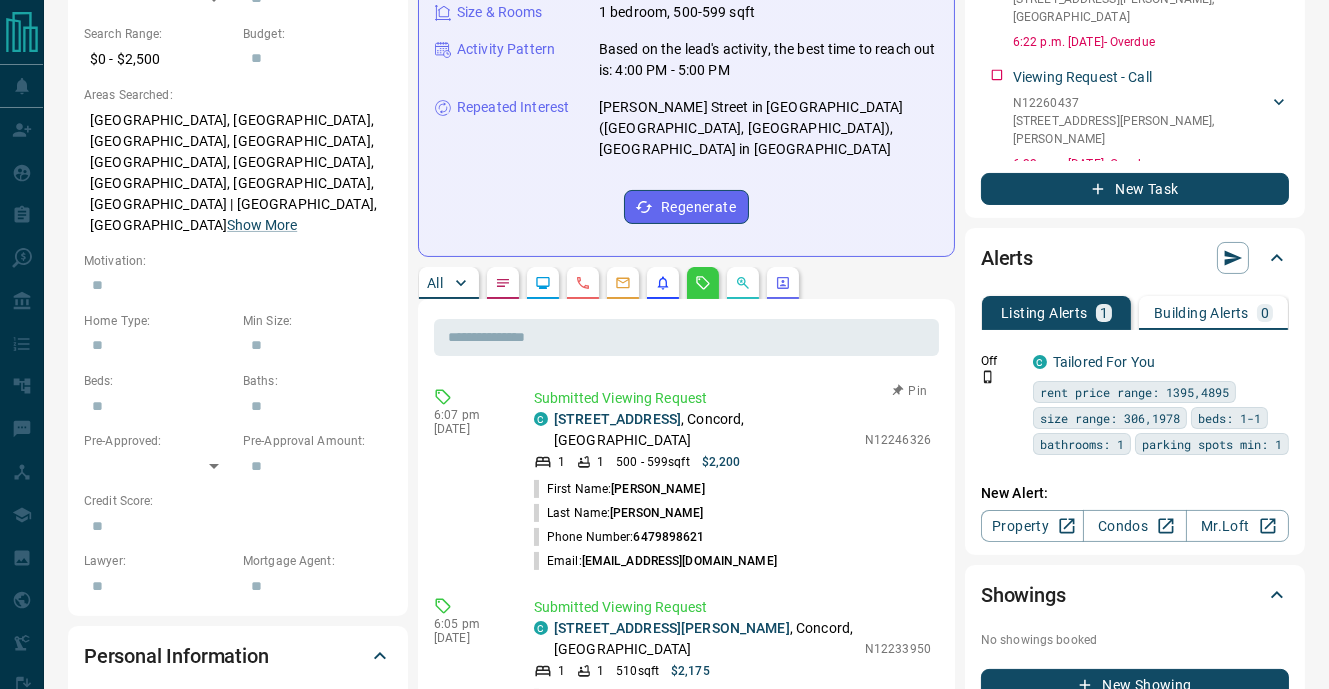 scroll, scrollTop: 705, scrollLeft: 0, axis: vertical 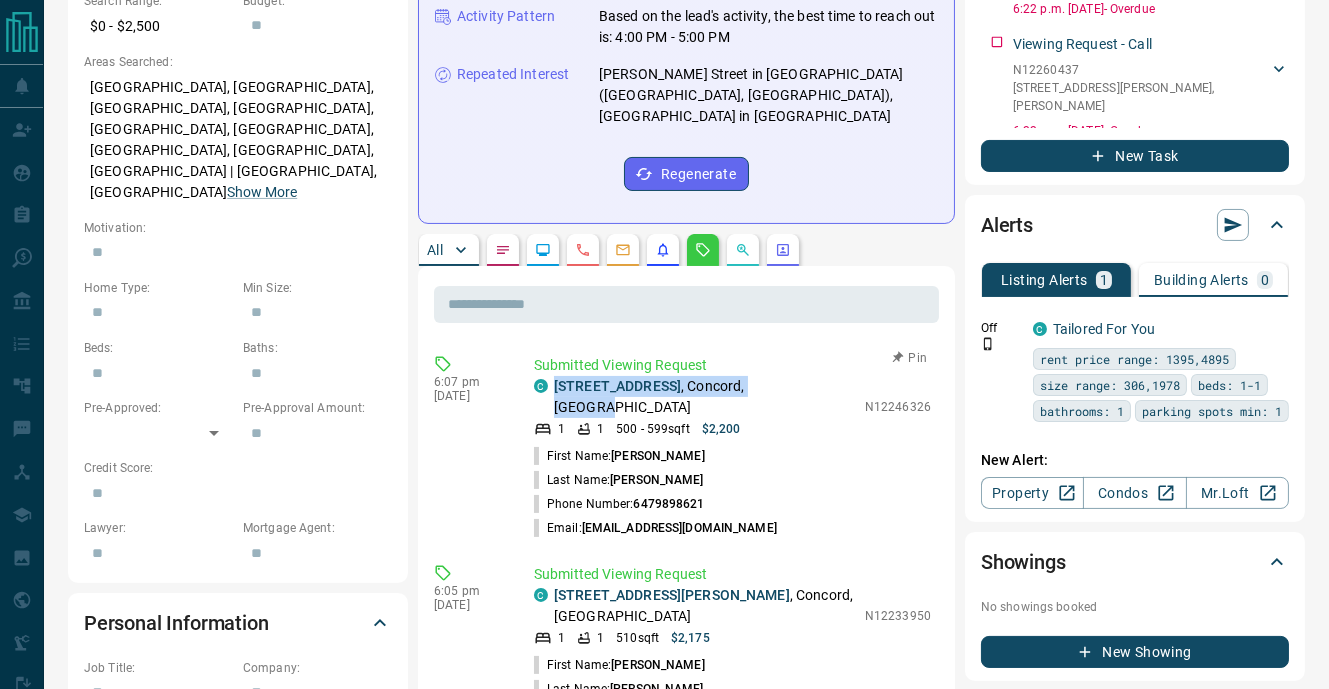 drag, startPoint x: 551, startPoint y: 301, endPoint x: 778, endPoint y: 322, distance: 227.9693 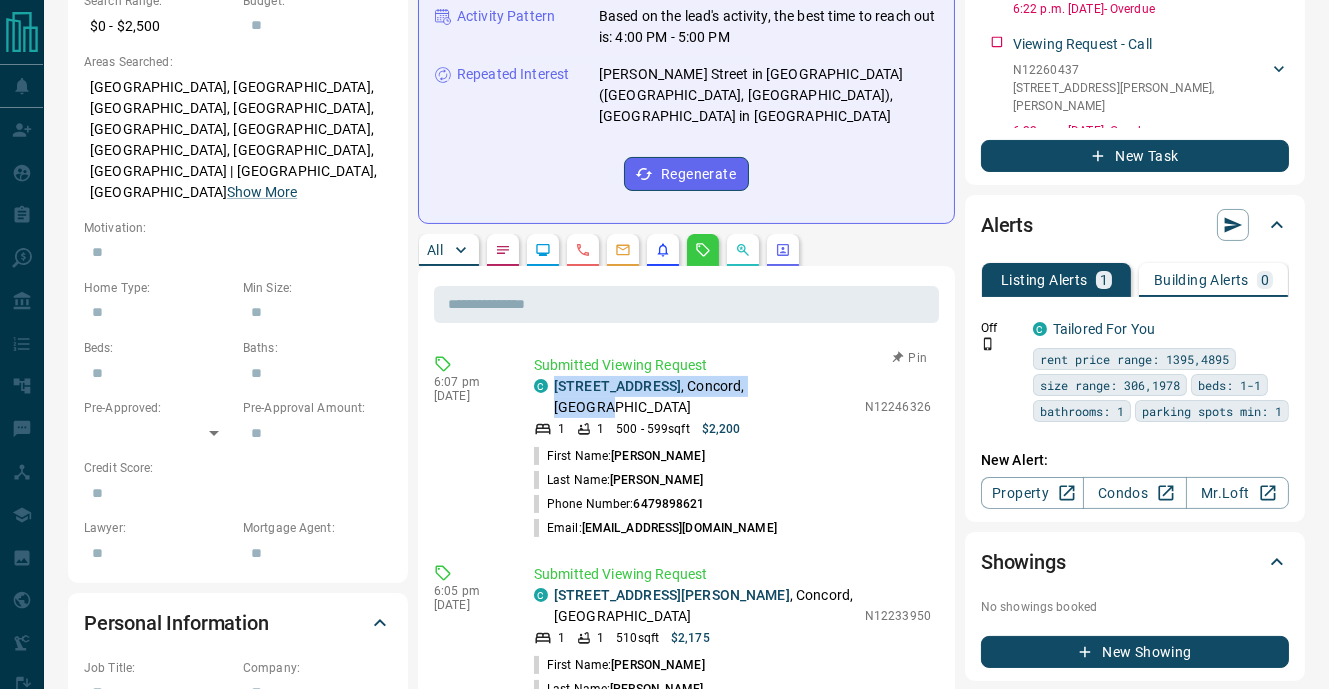 click on "C [STREET_ADDRESS][PERSON_NAME]" at bounding box center [694, 397] 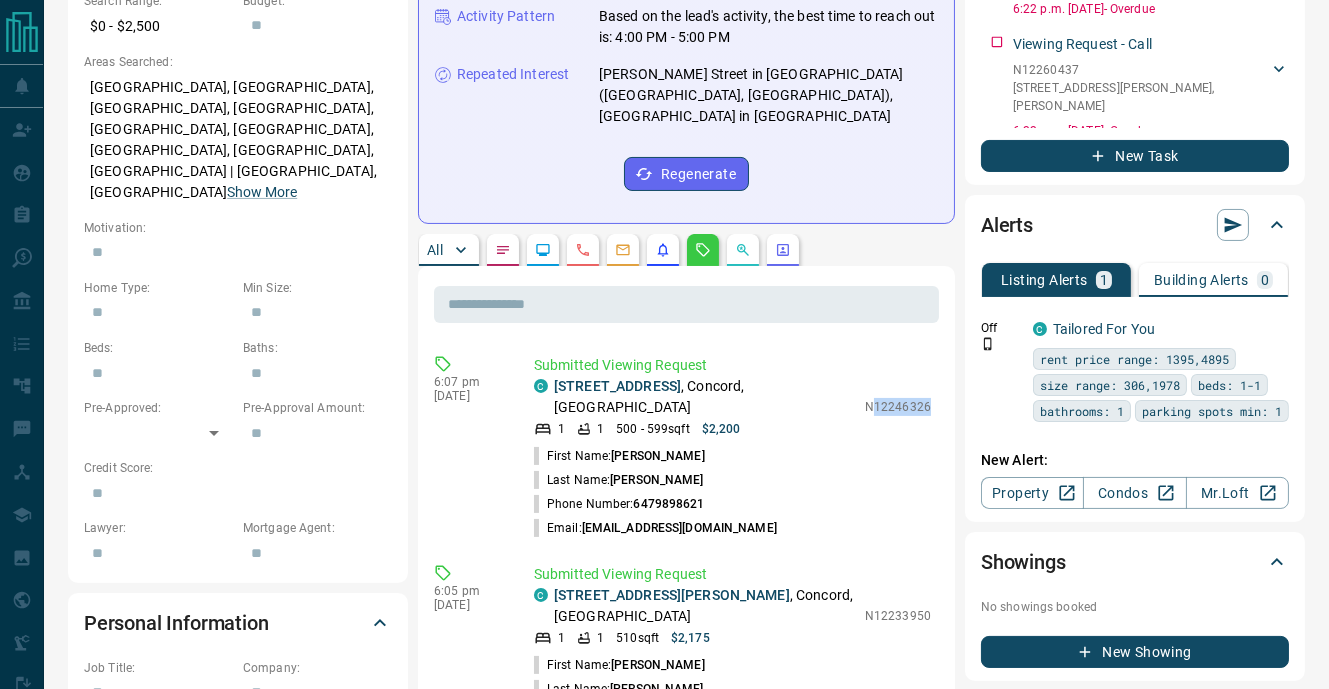 drag, startPoint x: 872, startPoint y: 320, endPoint x: 947, endPoint y: 325, distance: 75.16648 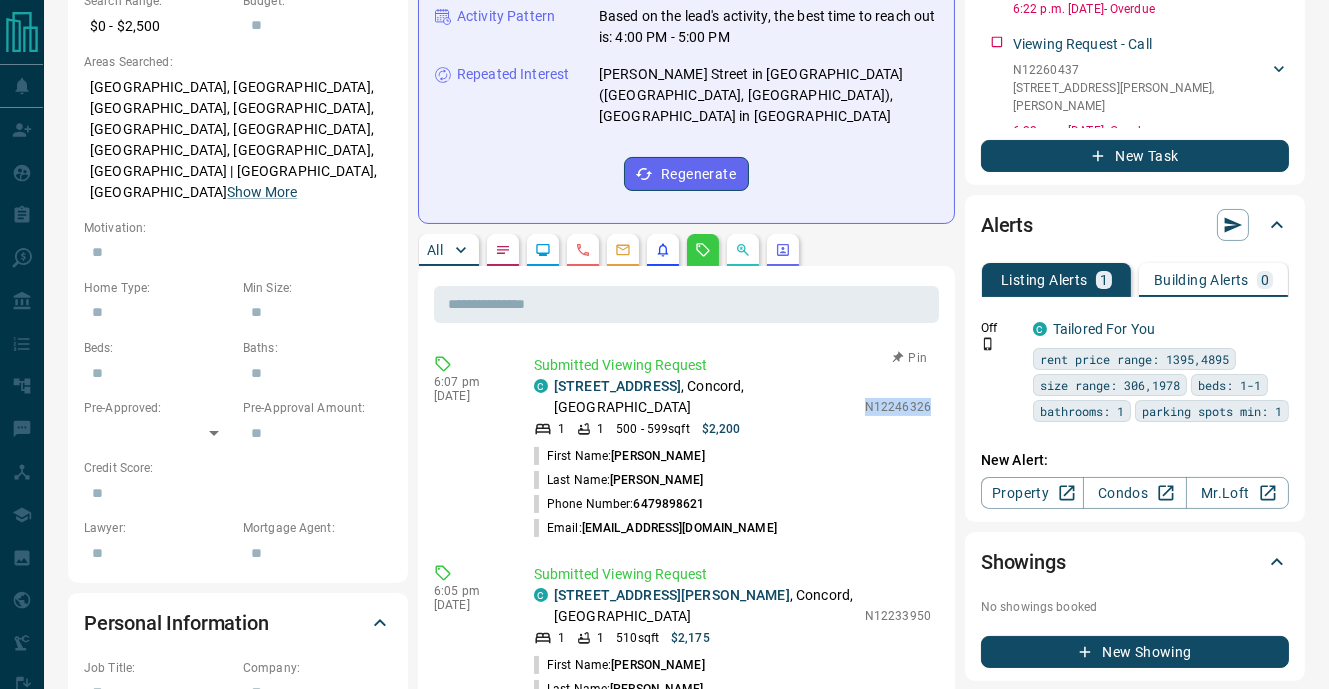 drag, startPoint x: 868, startPoint y: 320, endPoint x: 935, endPoint y: 324, distance: 67.11929 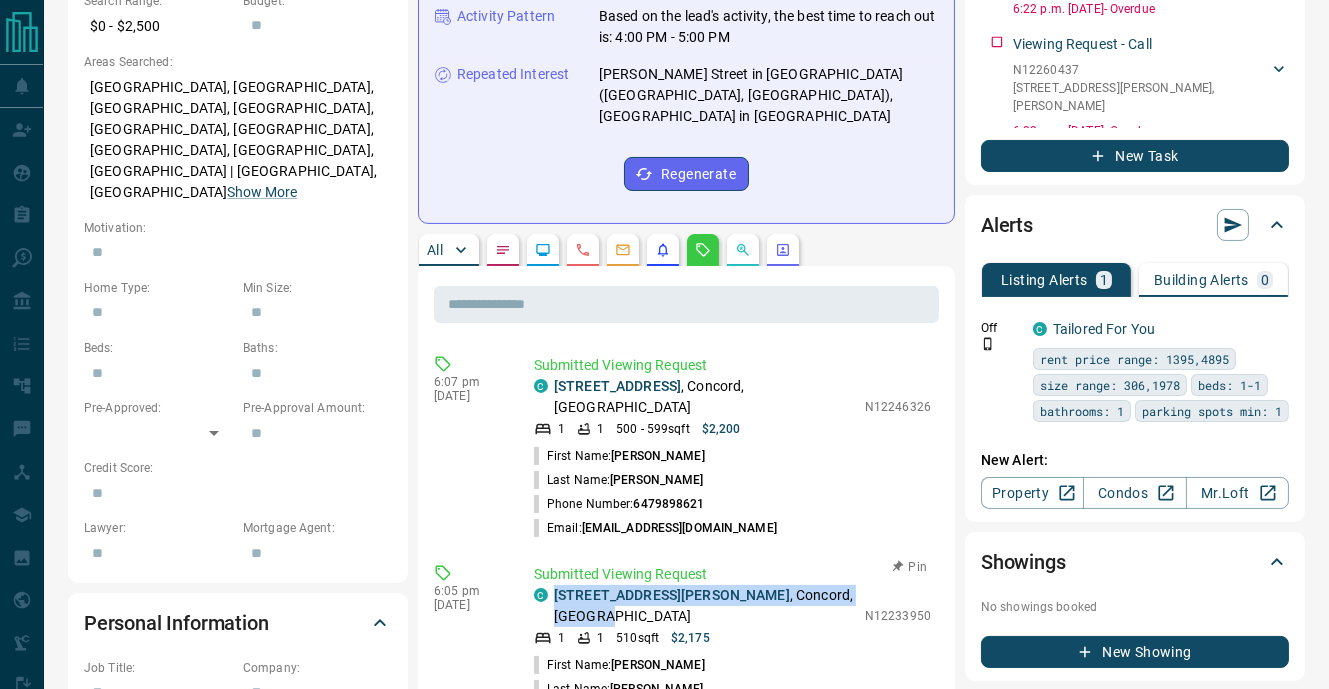 drag, startPoint x: 552, startPoint y: 508, endPoint x: 833, endPoint y: 512, distance: 281.02847 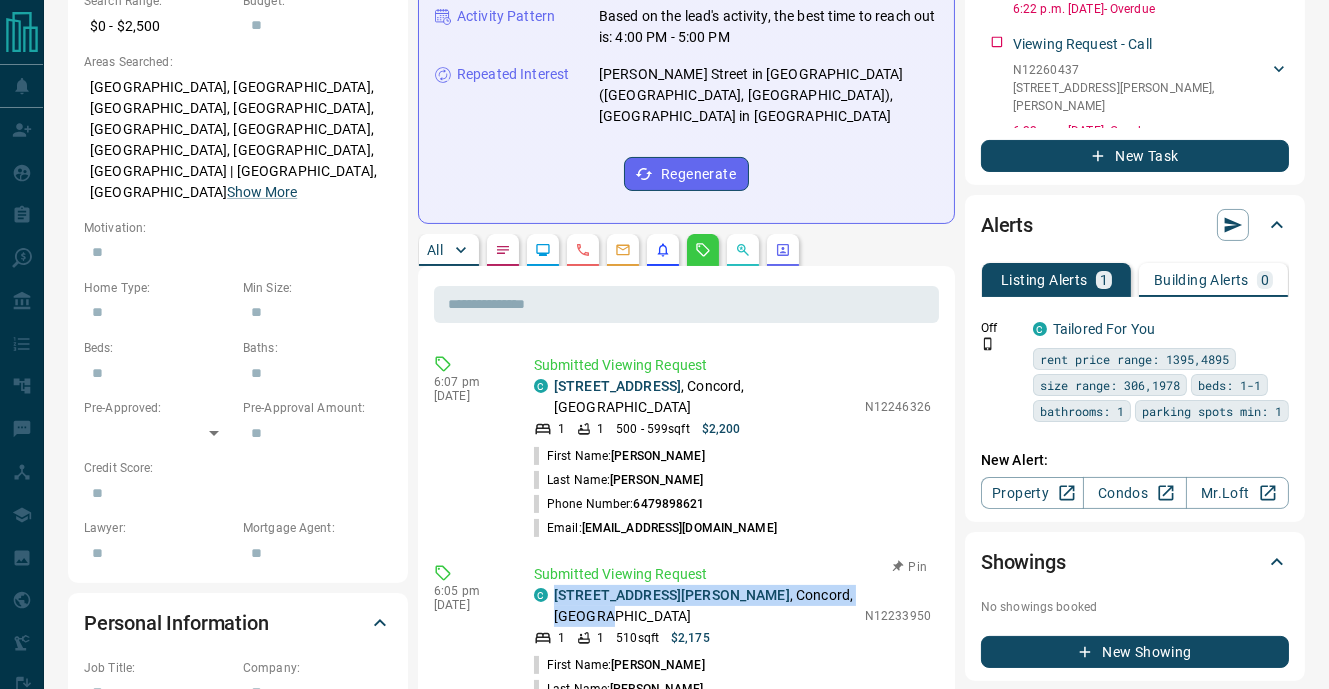 click on "C [STREET_ADDRESS][PERSON_NAME]" at bounding box center [694, 606] 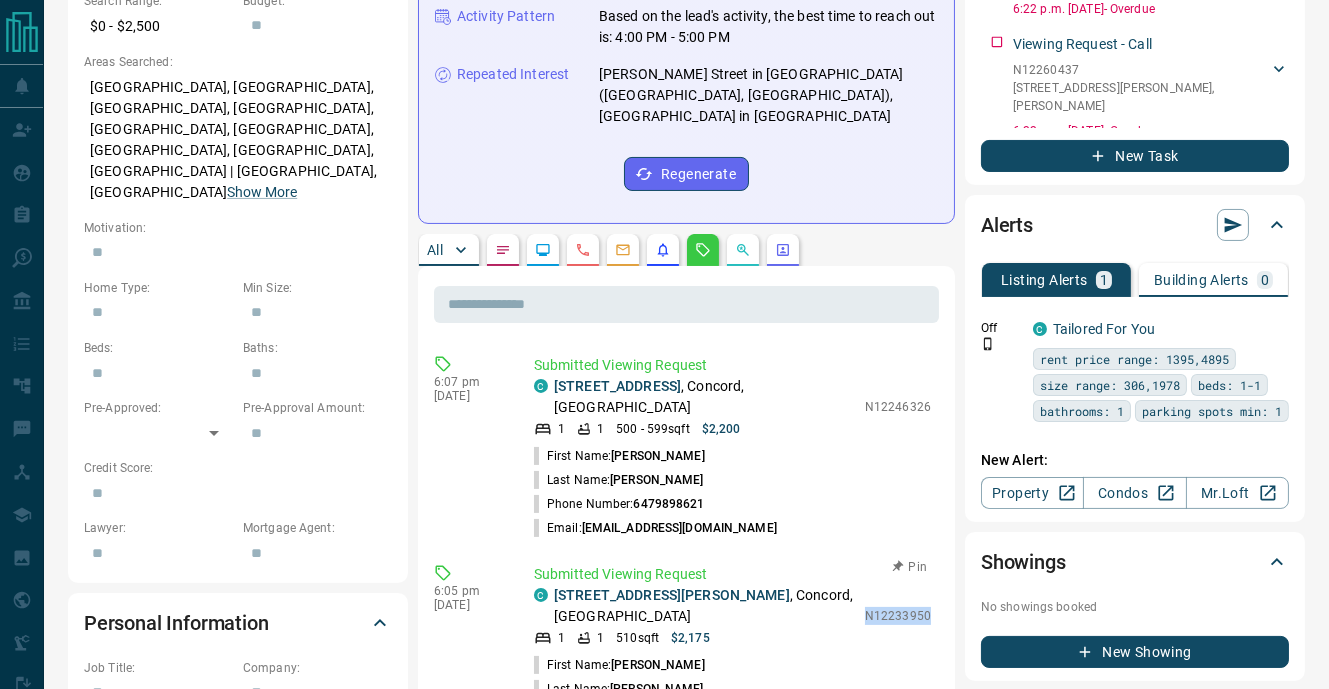 drag, startPoint x: 869, startPoint y: 518, endPoint x: 935, endPoint y: 521, distance: 66.068146 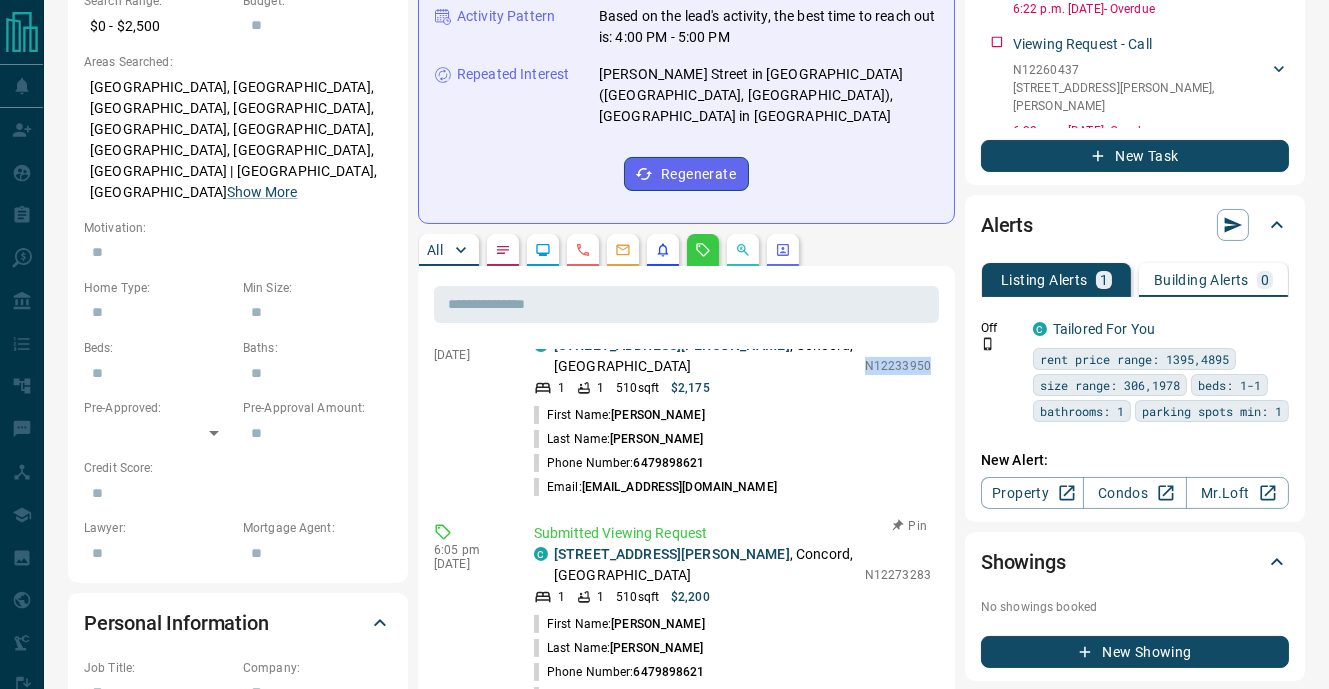 scroll, scrollTop: 270, scrollLeft: 0, axis: vertical 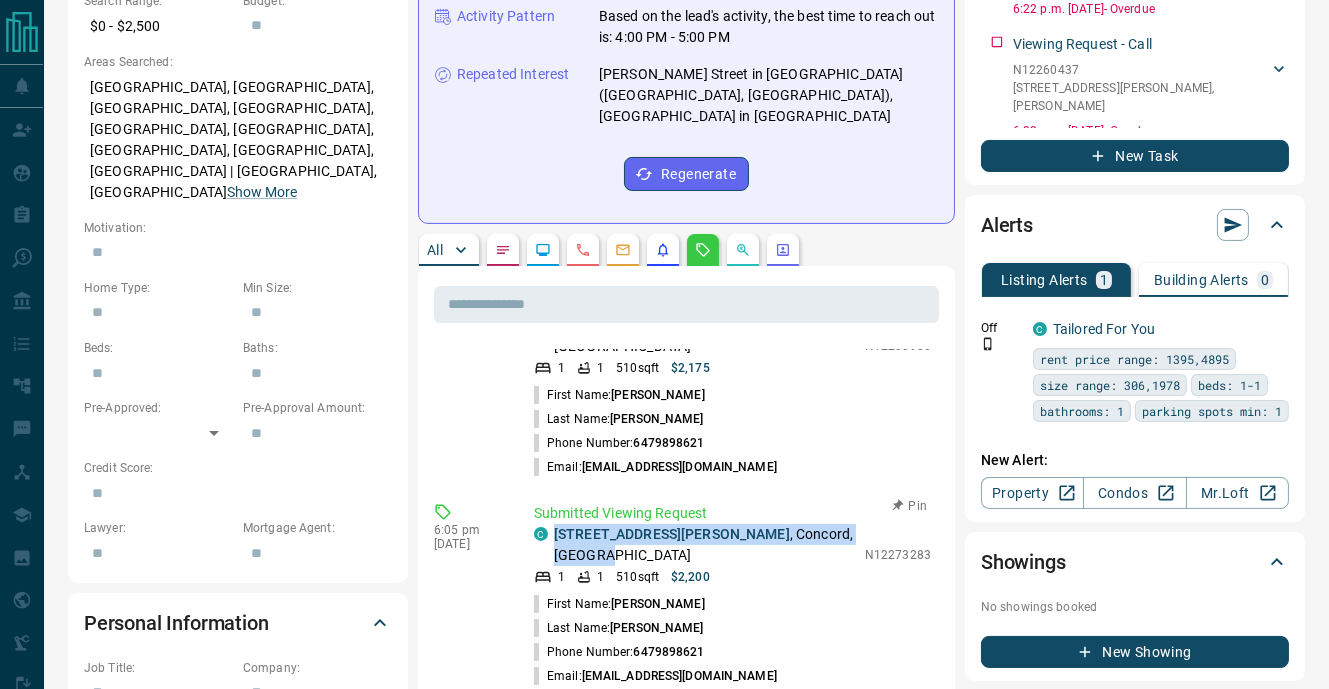 drag, startPoint x: 552, startPoint y: 427, endPoint x: 829, endPoint y: 435, distance: 277.1155 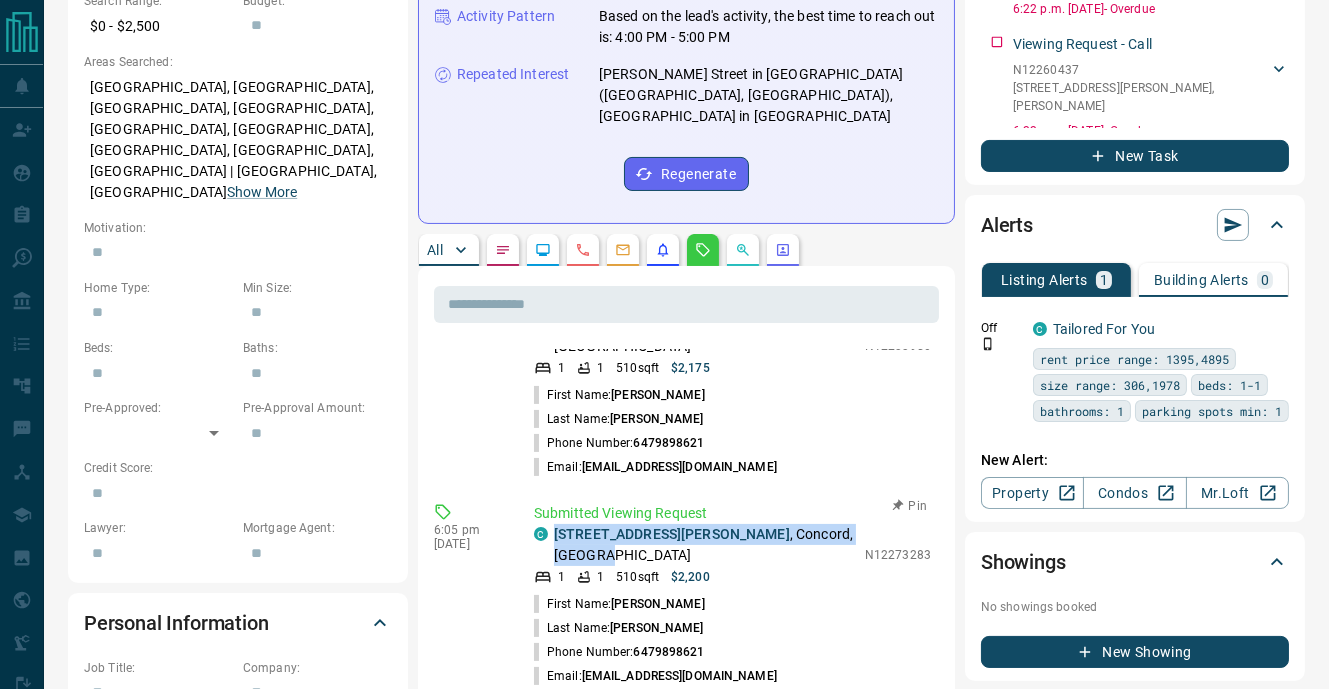 click on "C [STREET_ADDRESS][PERSON_NAME]" at bounding box center (694, 545) 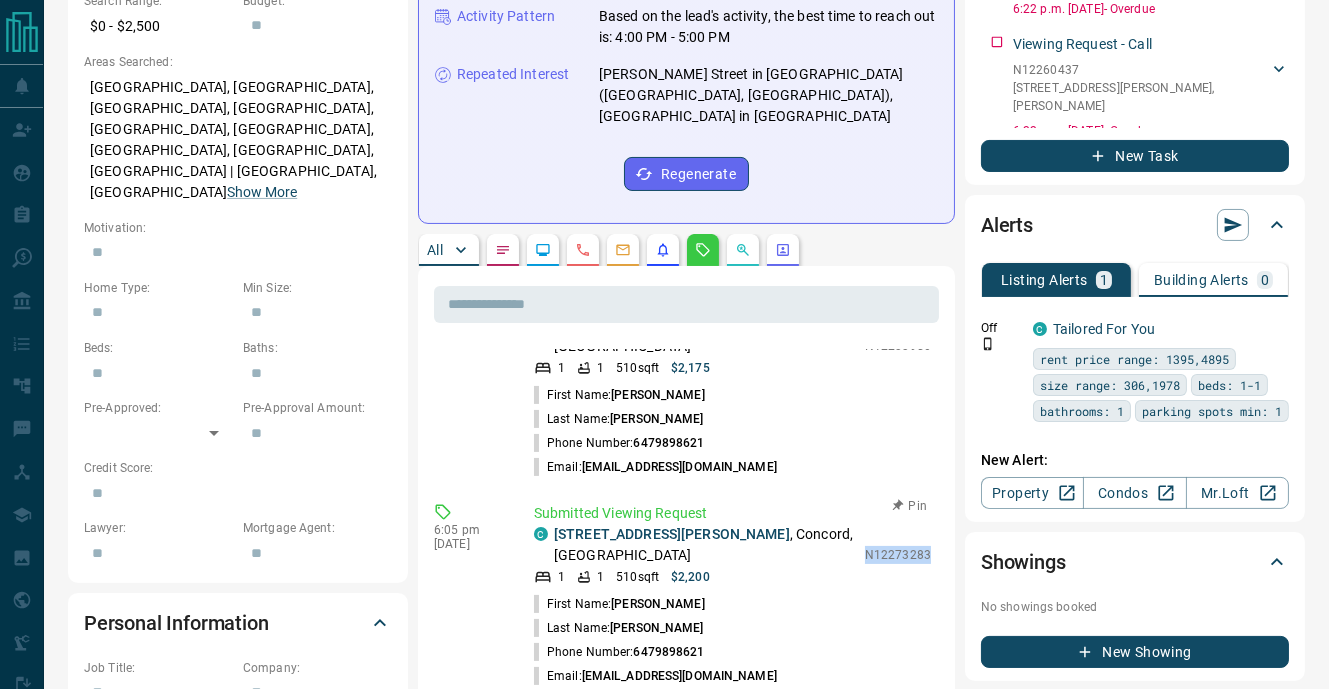 drag, startPoint x: 867, startPoint y: 439, endPoint x: 930, endPoint y: 439, distance: 63 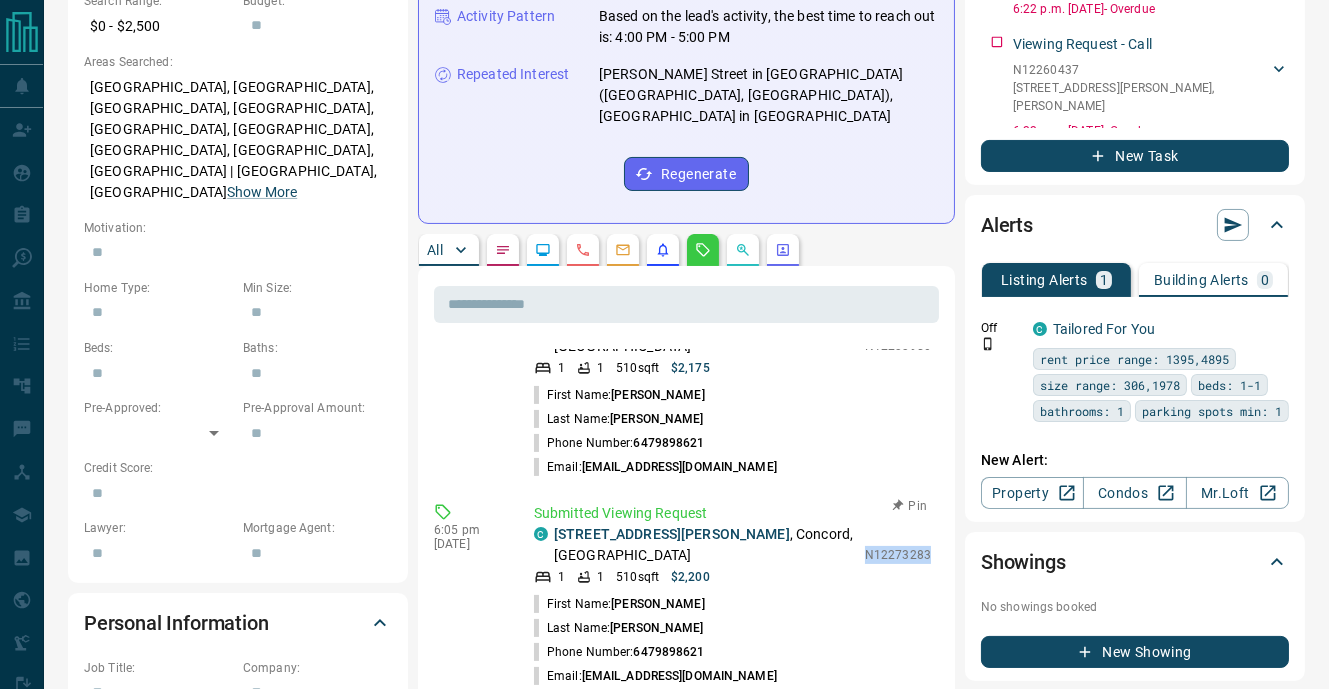 click on "N12273283" at bounding box center [898, 555] 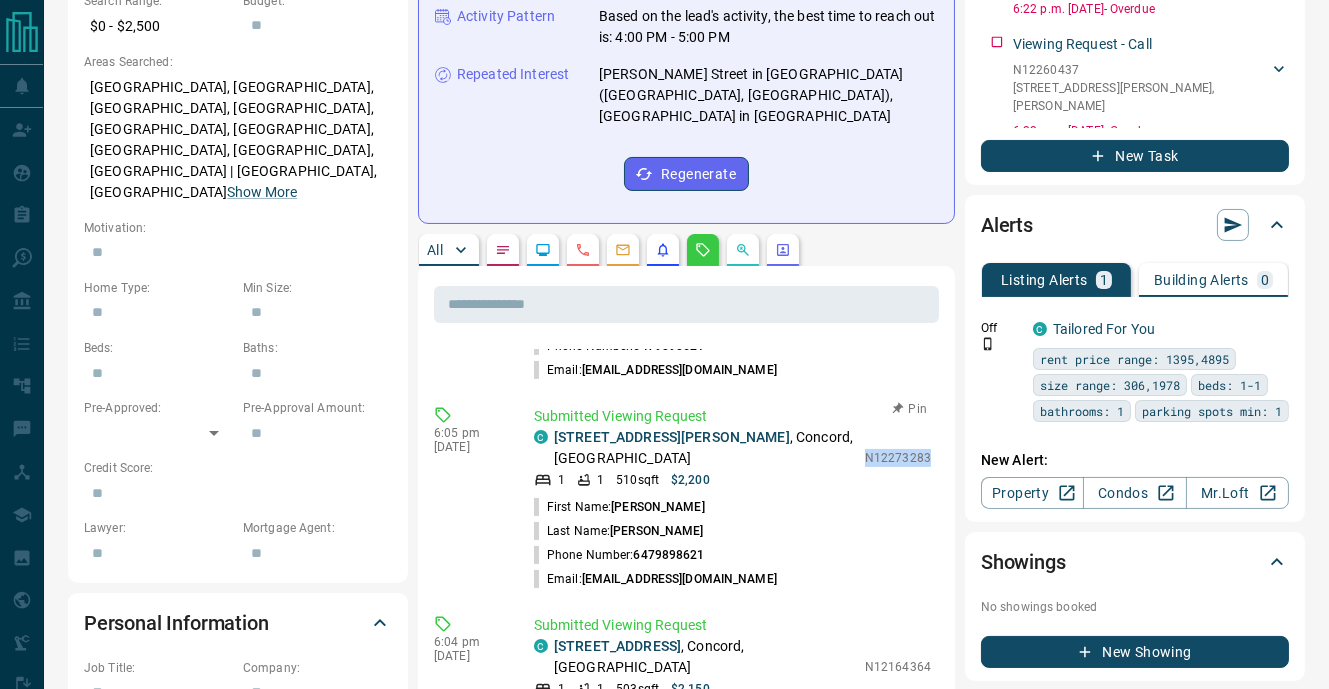 scroll, scrollTop: 554, scrollLeft: 0, axis: vertical 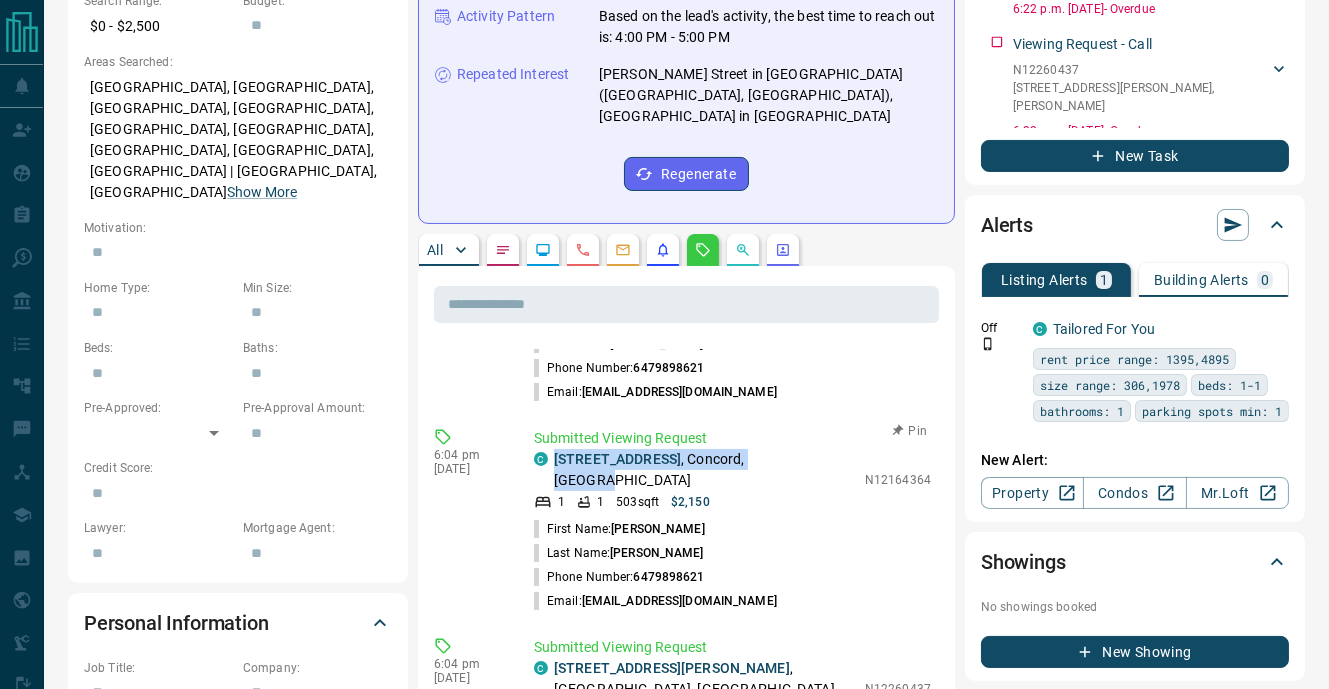 drag, startPoint x: 551, startPoint y: 328, endPoint x: 862, endPoint y: 335, distance: 311.07877 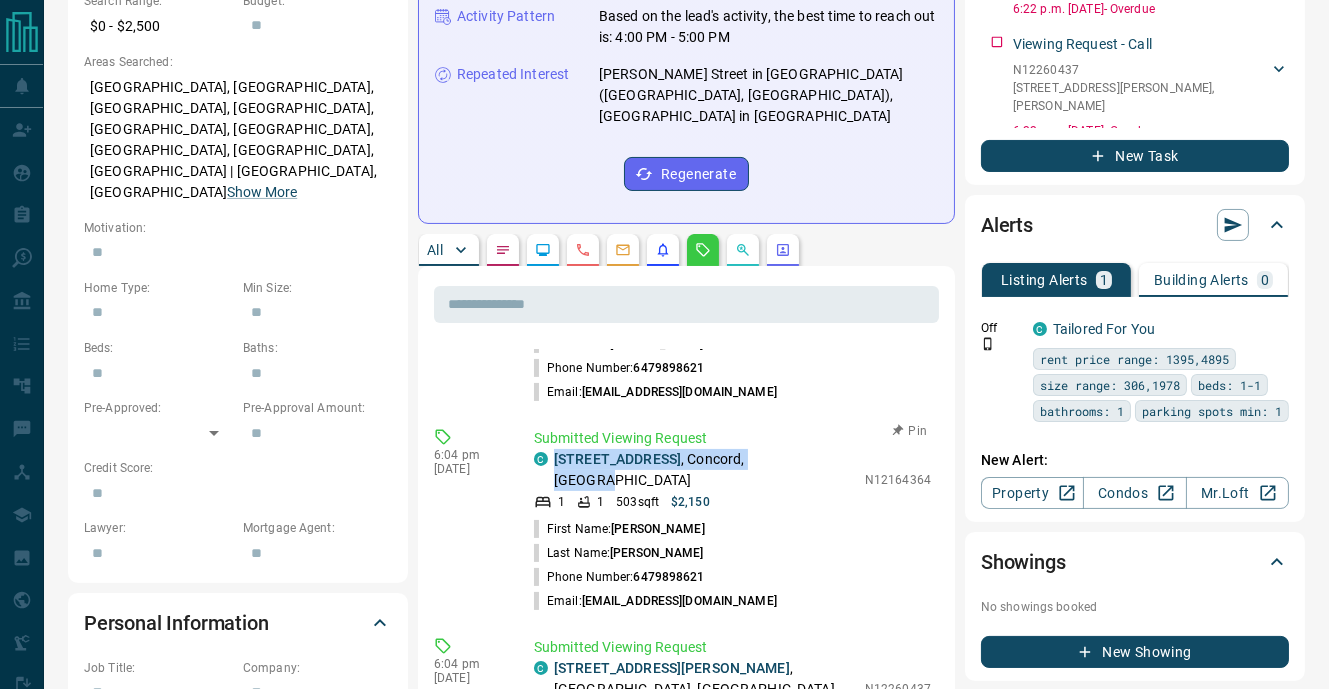 click on "C [STREET_ADDRESS][PERSON_NAME] 1 1 503  sqft $2,150 N12164364" at bounding box center [732, 480] 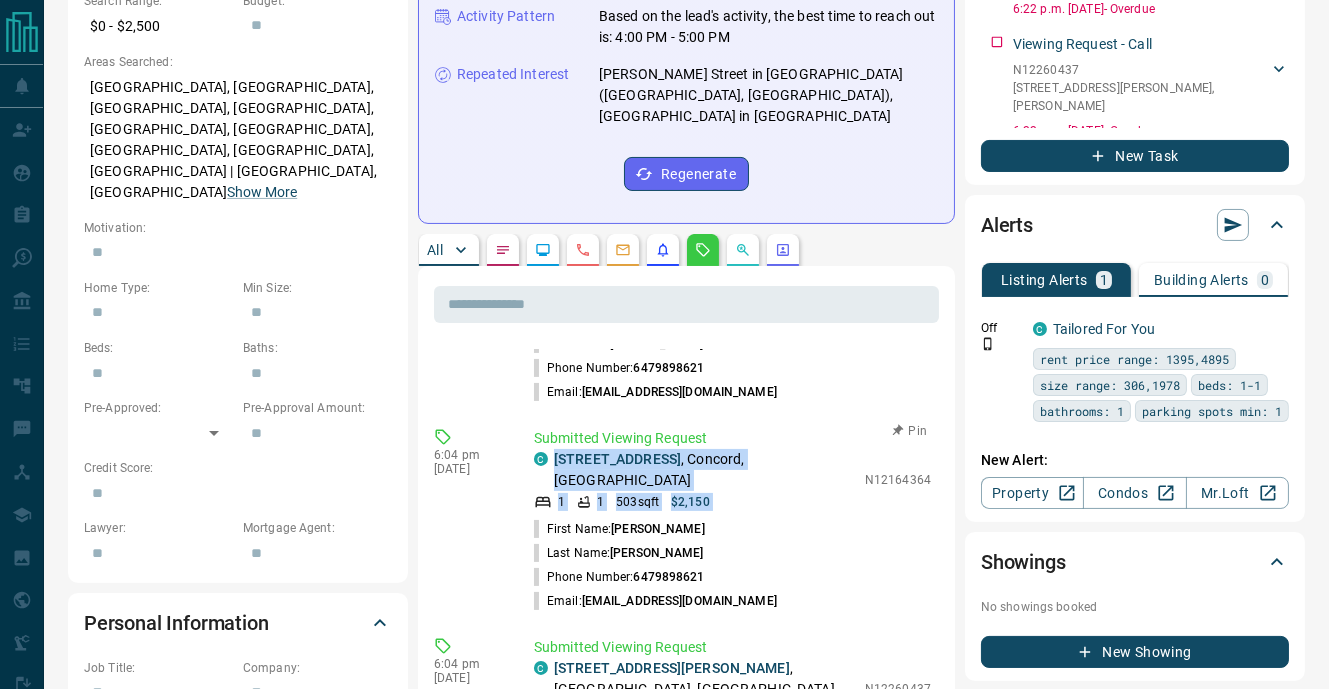 copy on "[STREET_ADDRESS][PERSON_NAME] 1 1 503  sqft $2,150" 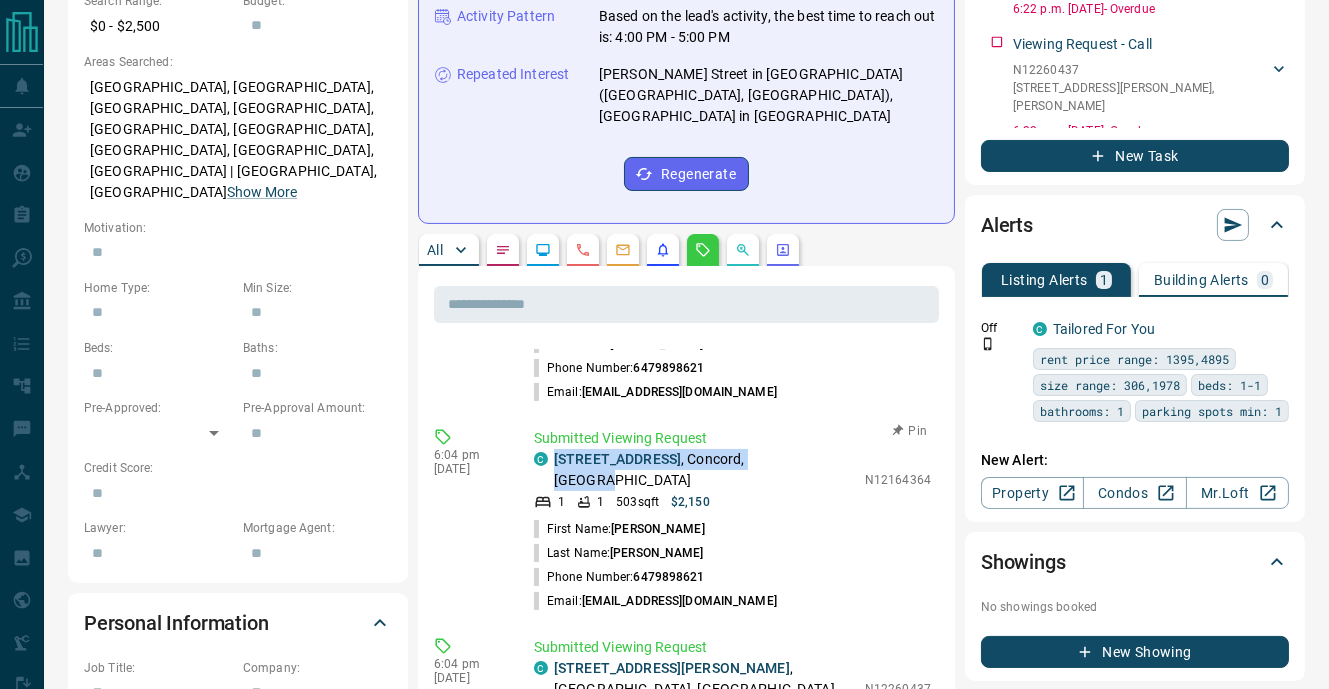 drag, startPoint x: 552, startPoint y: 326, endPoint x: 856, endPoint y: 333, distance: 304.08057 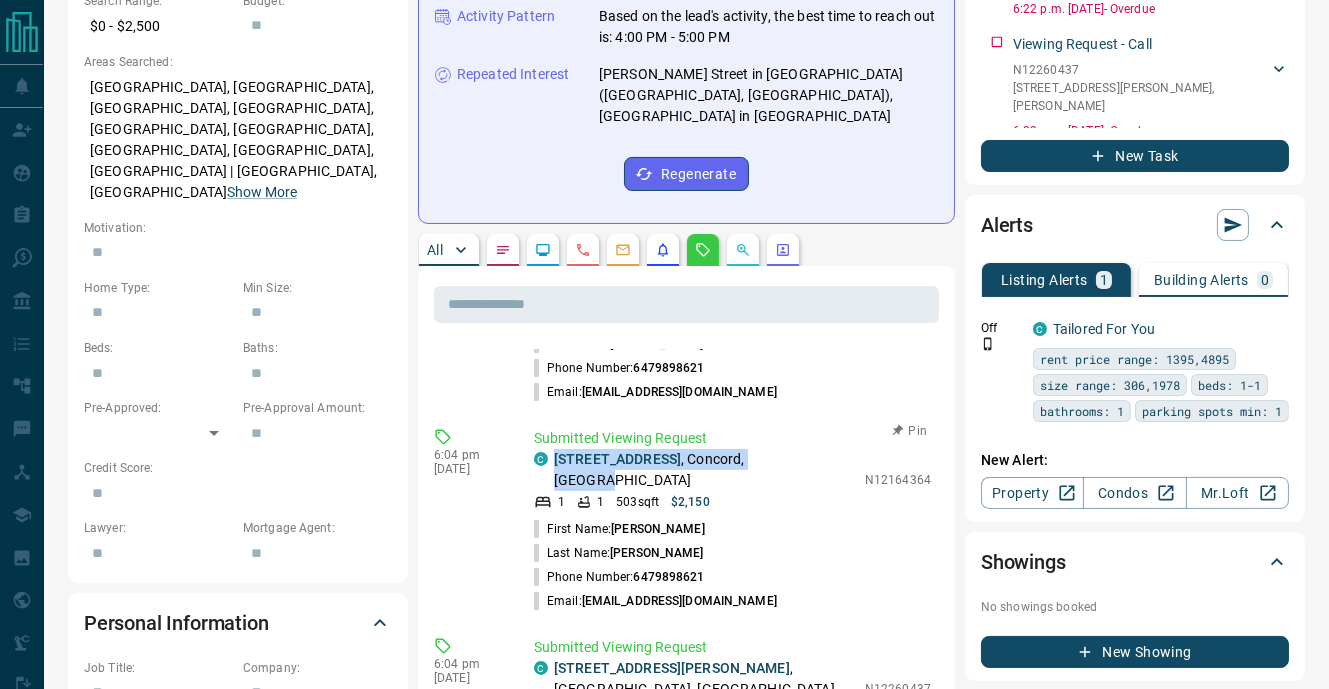 click on "C [STREET_ADDRESS]" at bounding box center (694, 470) 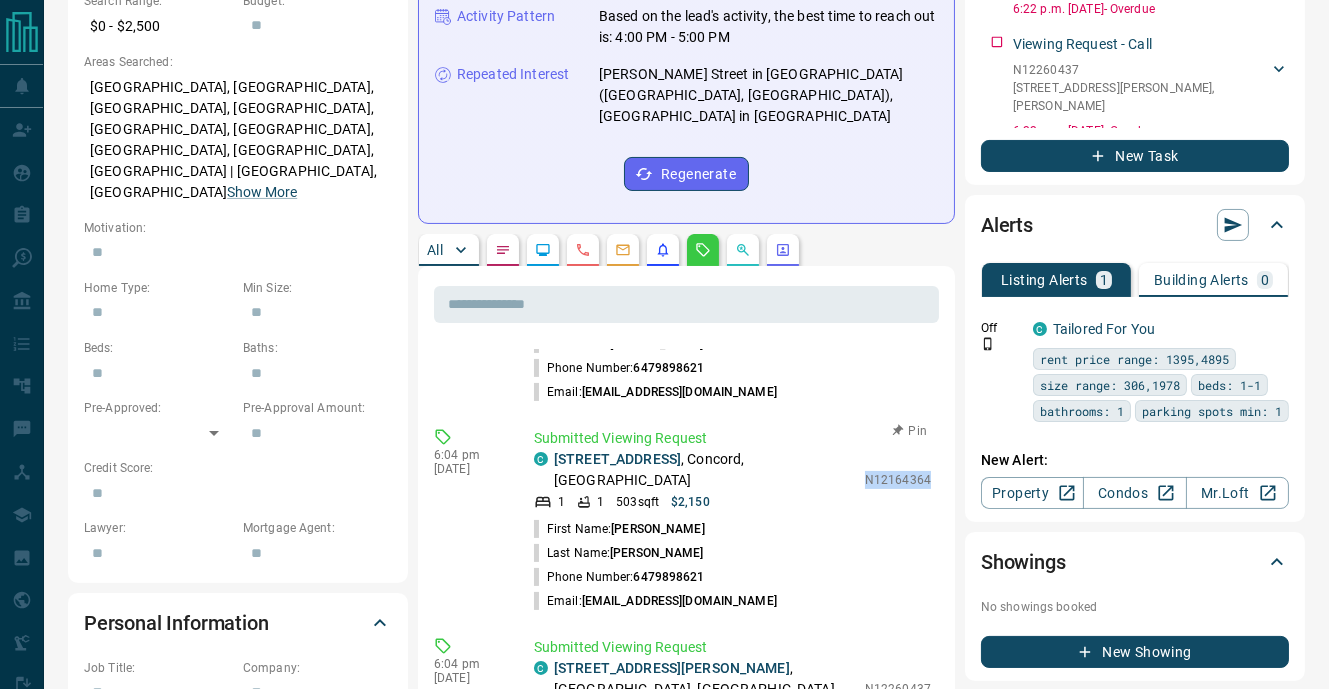 drag, startPoint x: 869, startPoint y: 342, endPoint x: 932, endPoint y: 344, distance: 63.03174 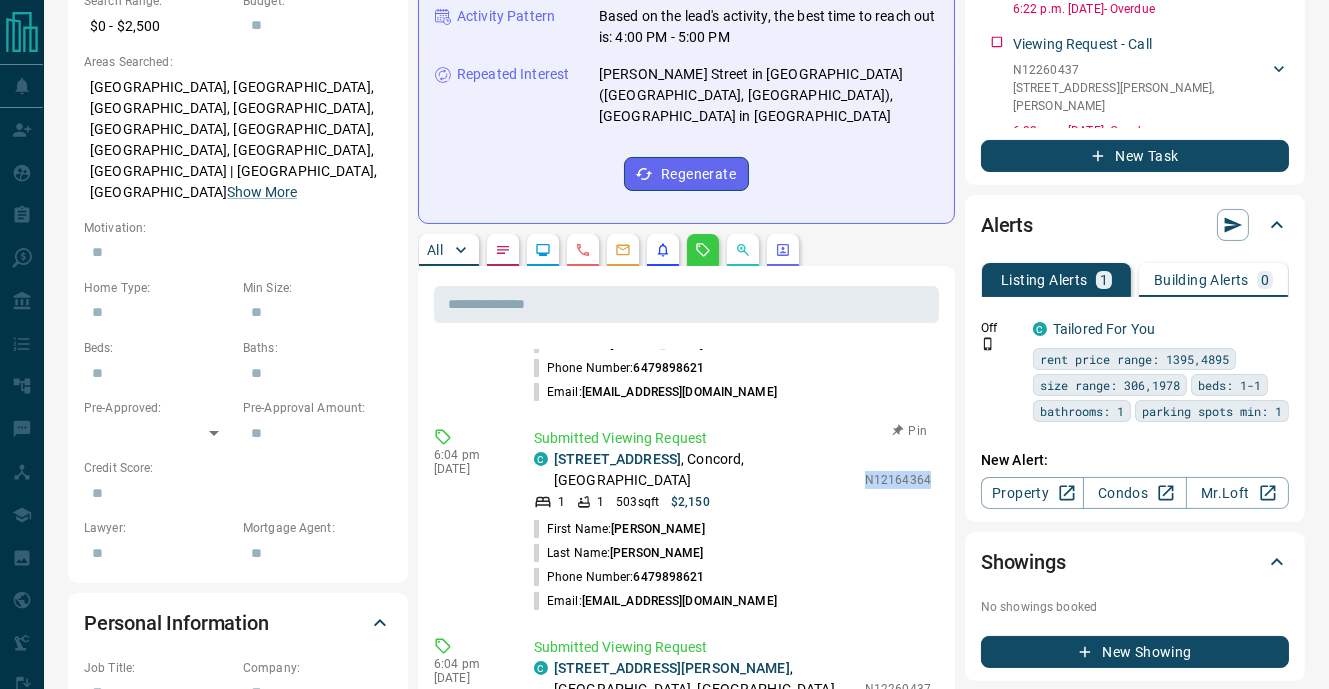 click on "Submitted Viewing Request C [STREET_ADDRESS][PERSON_NAME] 1 1 503  sqft $2,150 N12164364 First Name:  [PERSON_NAME] Last Name:  [PERSON_NAME] Phone Number:  [PHONE_NUMBER] Email:  [EMAIL_ADDRESS][DOMAIN_NAME]" at bounding box center [736, 520] 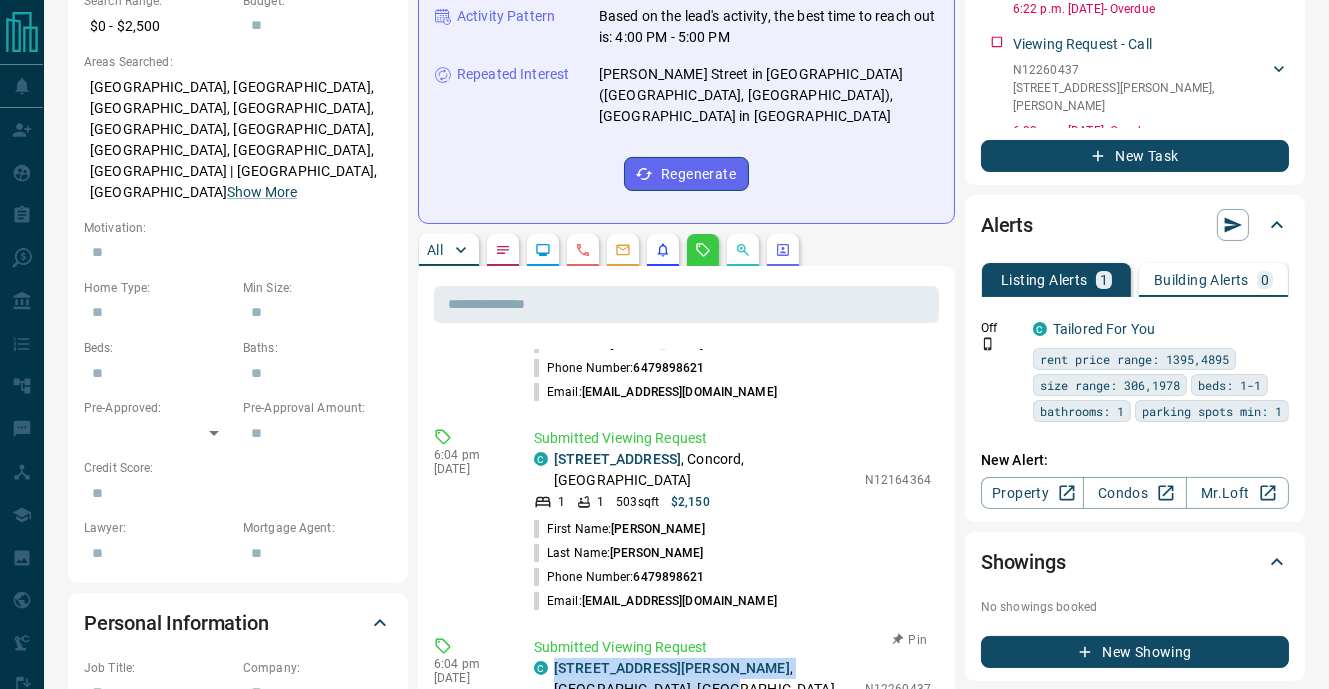 drag, startPoint x: 551, startPoint y: 516, endPoint x: 794, endPoint y: 538, distance: 243.99385 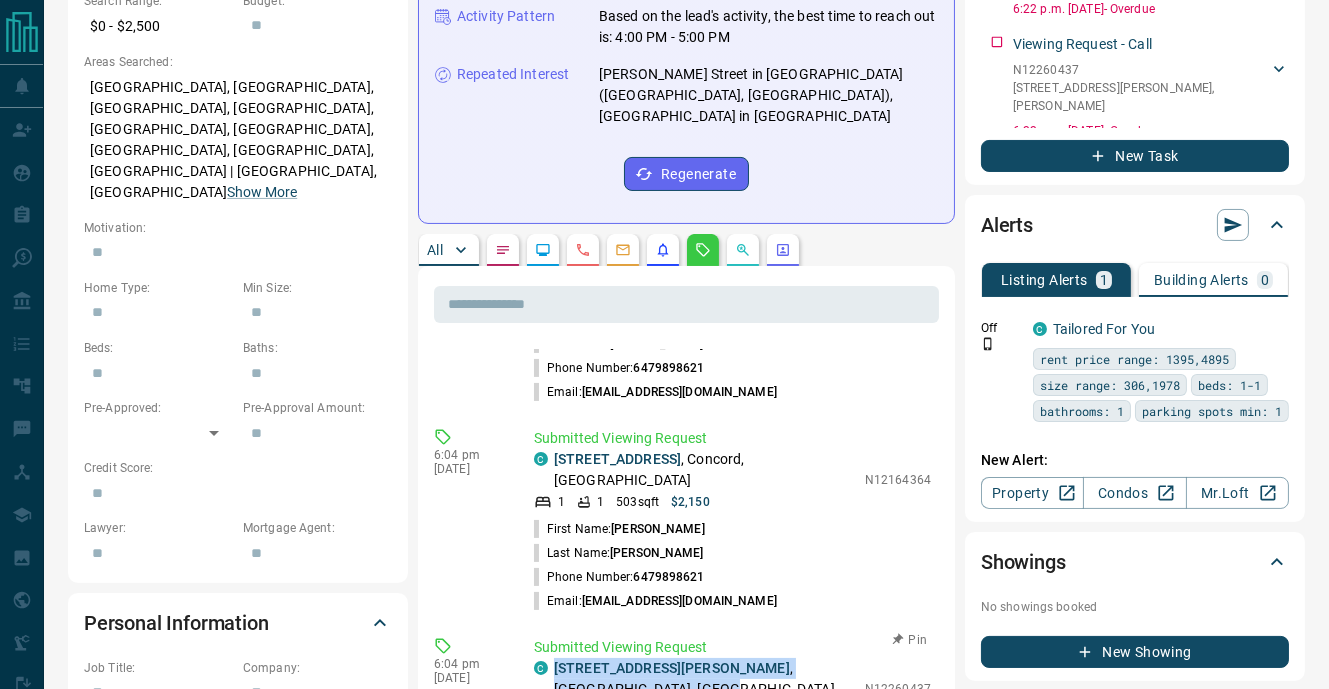 click on "C [STREET_ADDRESS][PERSON_NAME]" at bounding box center (694, 679) 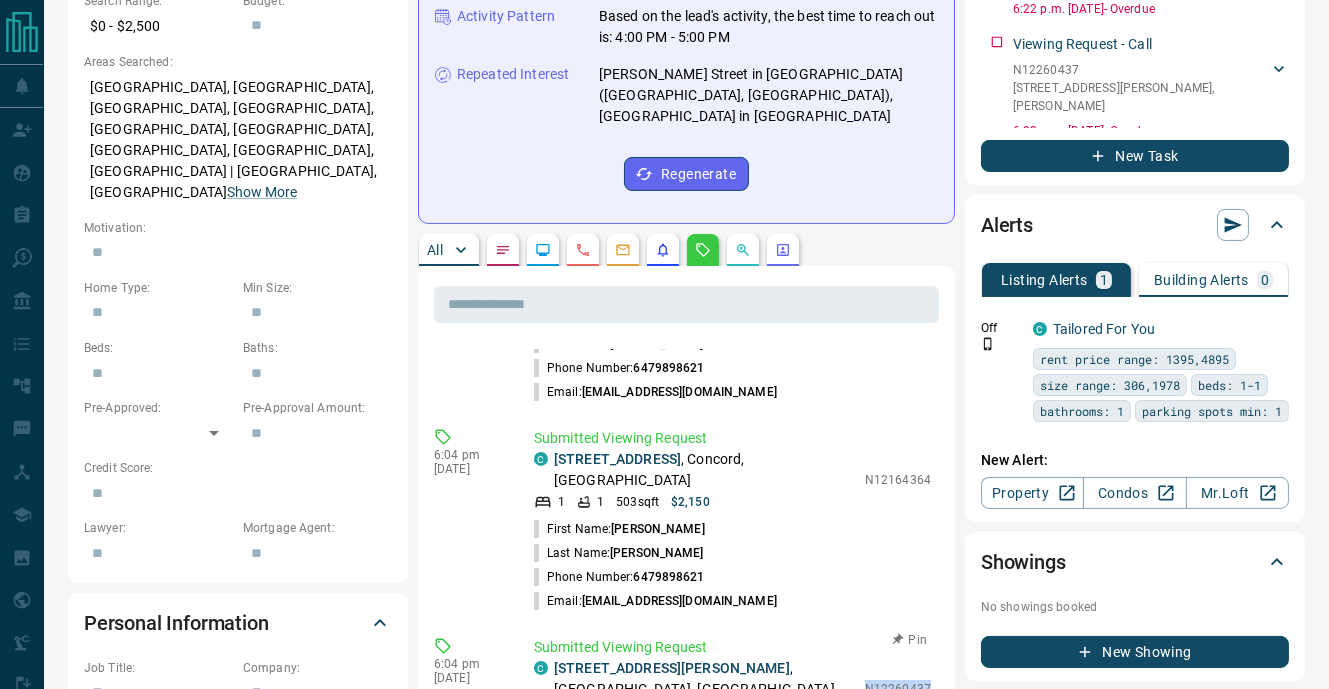 drag, startPoint x: 868, startPoint y: 536, endPoint x: 929, endPoint y: 541, distance: 61.204575 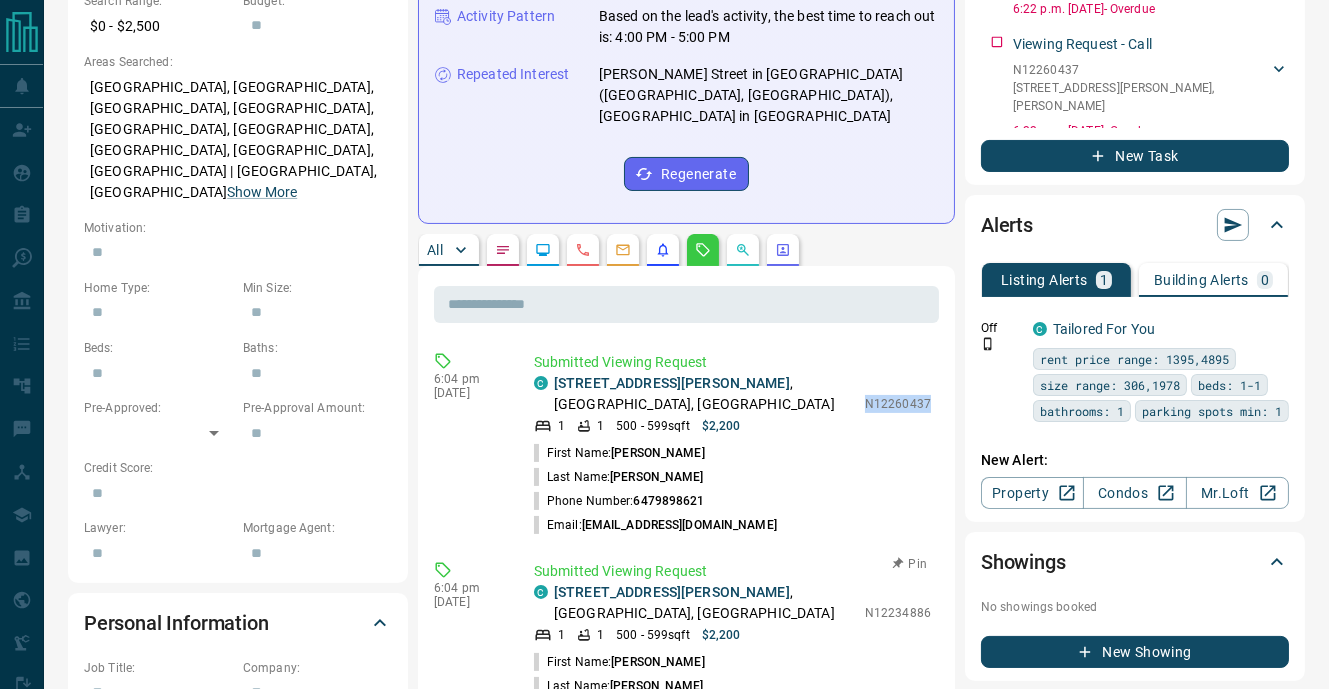 scroll, scrollTop: 840, scrollLeft: 0, axis: vertical 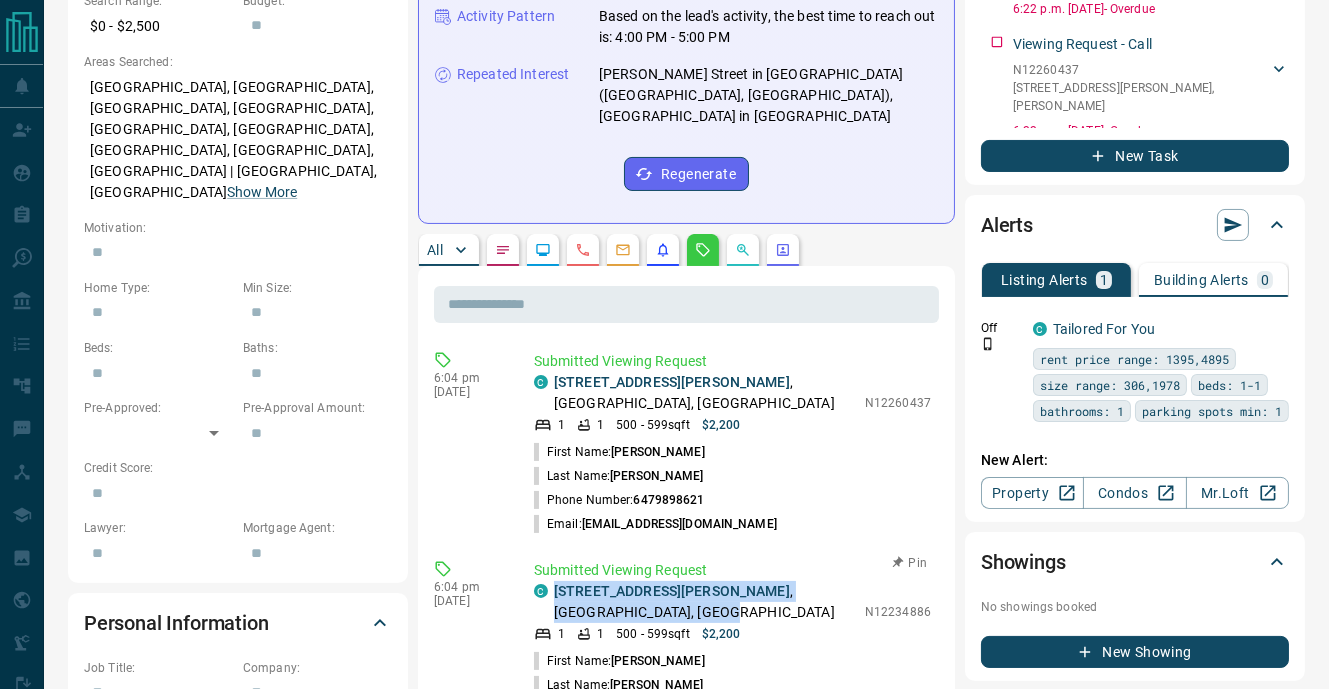 drag, startPoint x: 552, startPoint y: 441, endPoint x: 616, endPoint y: 467, distance: 69.079666 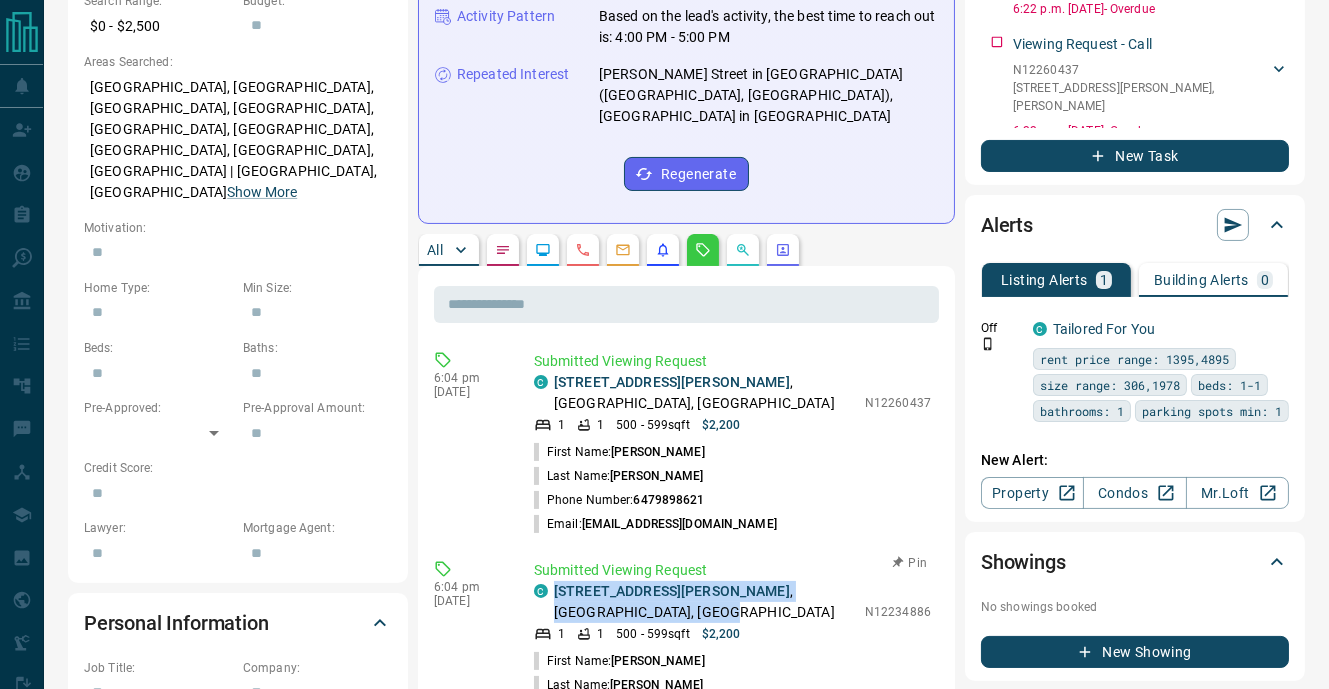 click on "C [STREET_ADDRESS][PERSON_NAME]" at bounding box center [694, 602] 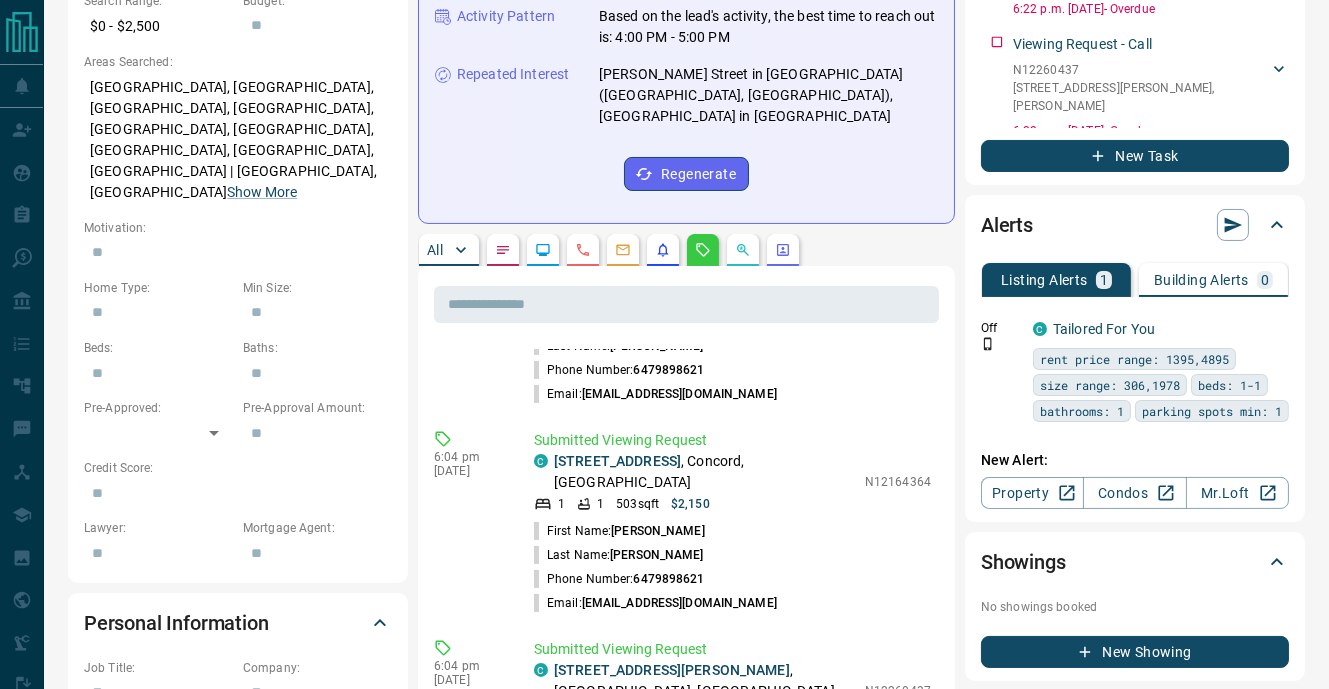 scroll, scrollTop: 840, scrollLeft: 0, axis: vertical 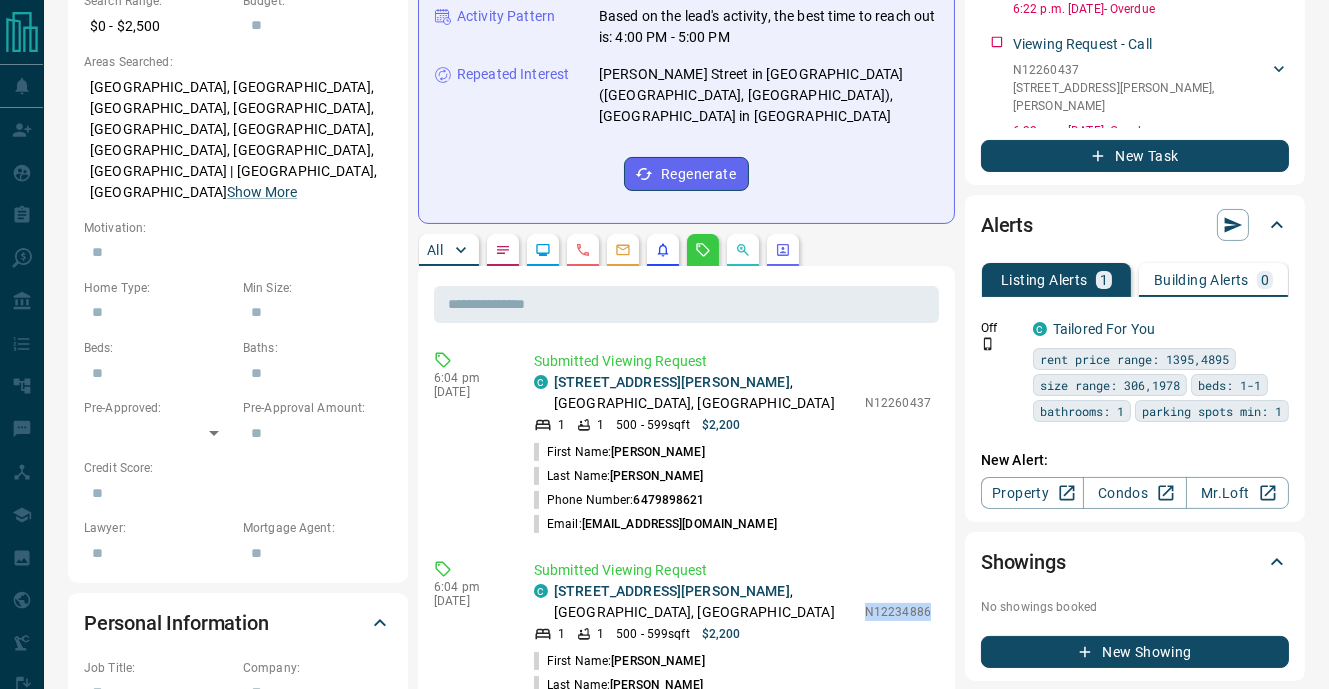 drag, startPoint x: 868, startPoint y: 461, endPoint x: 943, endPoint y: 457, distance: 75.10659 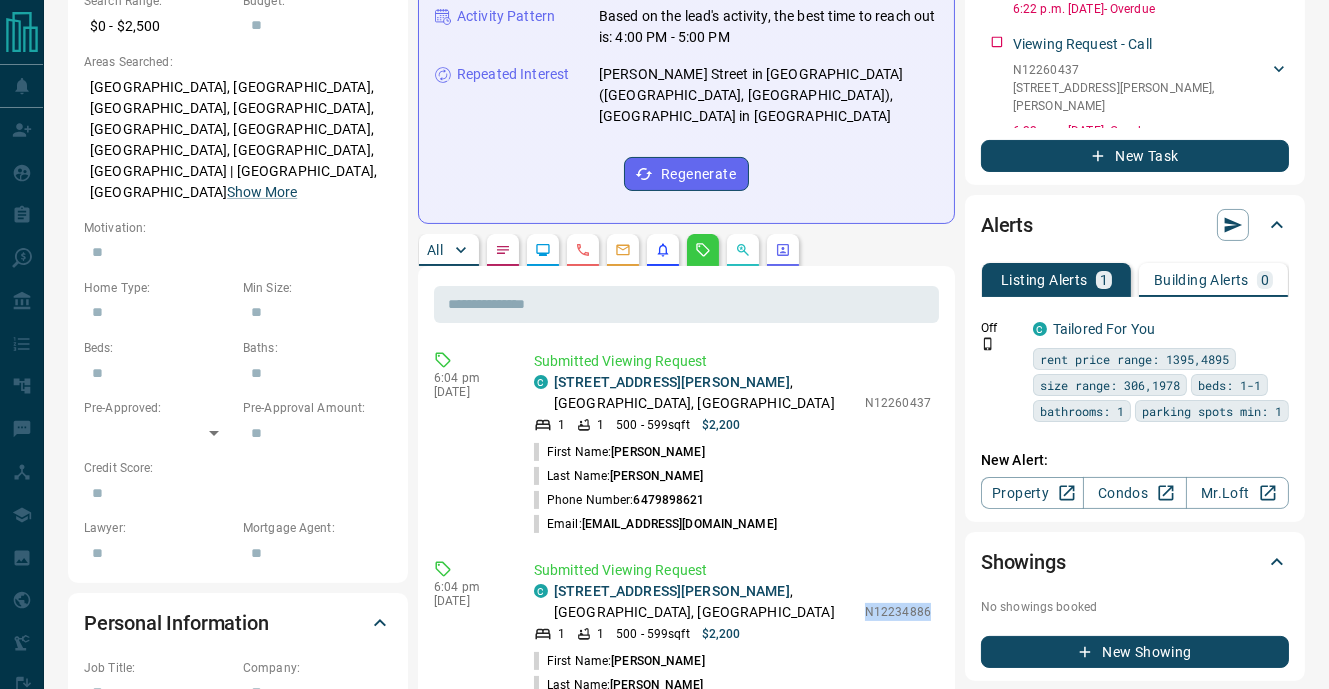 click on "​ 6:07 pm [DATE] Submitted Viewing Request C [STREET_ADDRESS][PERSON_NAME] 1 1 500 - 599  sqft $2,200 N12246326 First Name:  [PERSON_NAME] Last Name:  [PERSON_NAME] Phone Number:  [PHONE_NUMBER] Email:  [EMAIL_ADDRESS][DOMAIN_NAME] 6:05 pm [DATE] Submitted Viewing Request C [STREET_ADDRESS][PERSON_NAME][PERSON_NAME] 1 1 510  sqft $2,175 N12233950 First Name:  [PERSON_NAME] Last Name:  [PERSON_NAME] Phone Number:  [PHONE_NUMBER] Email:  [EMAIL_ADDRESS][DOMAIN_NAME] 6:05 pm [DATE] Submitted Viewing Request C [STREET_ADDRESS][PERSON_NAME][PERSON_NAME] 1 1 510  sqft $2,200 N12273283 First Name:  [PERSON_NAME] Last Name:  [PERSON_NAME] Phone Number:  [PHONE_NUMBER] Email:  [EMAIL_ADDRESS][DOMAIN_NAME] 6:04 pm [DATE] Submitted Viewing Request C [STREET_ADDRESS][PERSON_NAME] 1 1 503  sqft $2,150 N12164364 First Name:  [PERSON_NAME] Last Name:  [PERSON_NAME] Phone Number:  [PHONE_NUMBER] Email:  [EMAIL_ADDRESS][DOMAIN_NAME] 6:04 pm [DATE] Submitted Viewing Request C [STREET_ADDRESS][PERSON_NAME][PERSON_NAME] 1 1 500 - 599  sqft $2,200 N12260437 Sophia" at bounding box center [686, 1117] 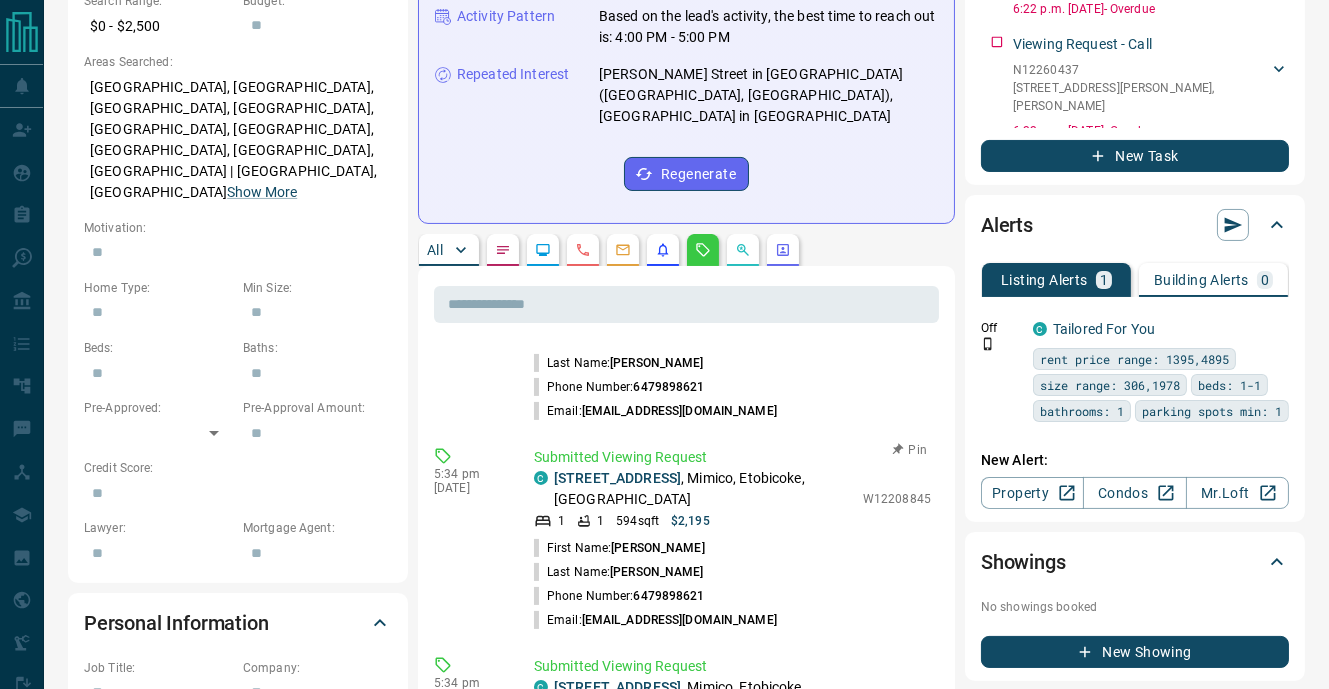 scroll, scrollTop: 1170, scrollLeft: 0, axis: vertical 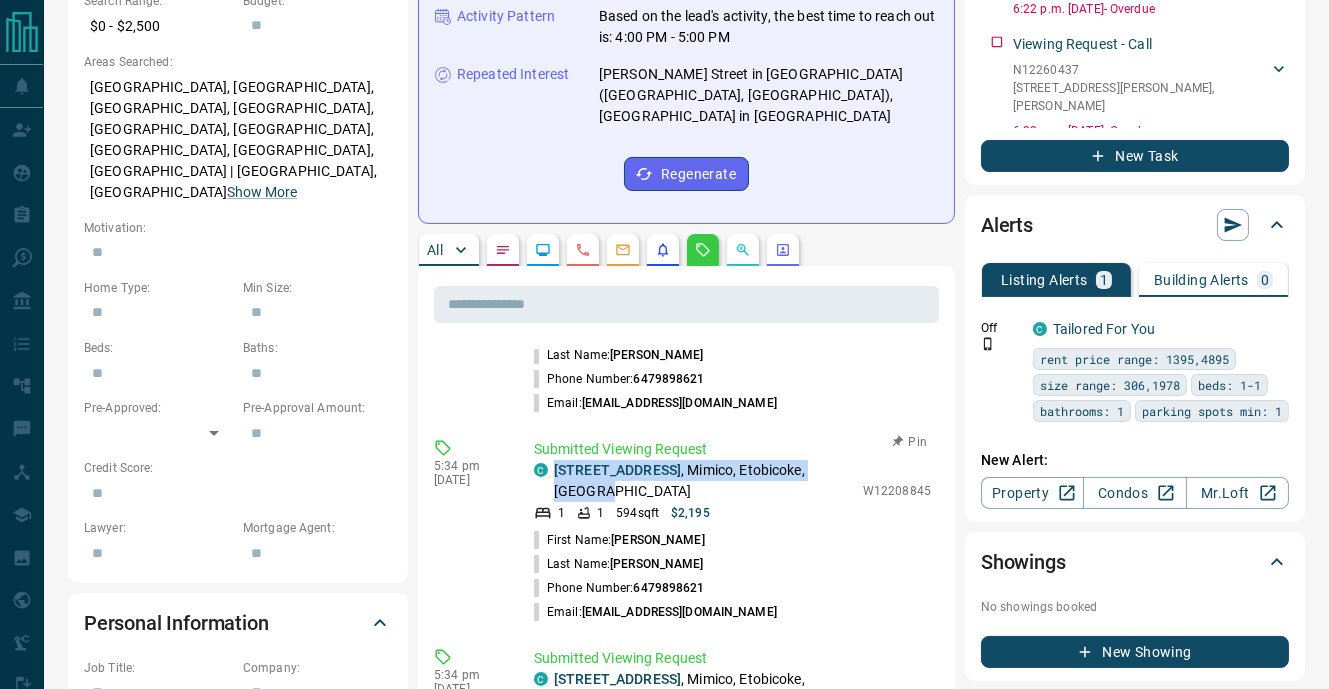 drag, startPoint x: 550, startPoint y: 317, endPoint x: 682, endPoint y: 342, distance: 134.34657 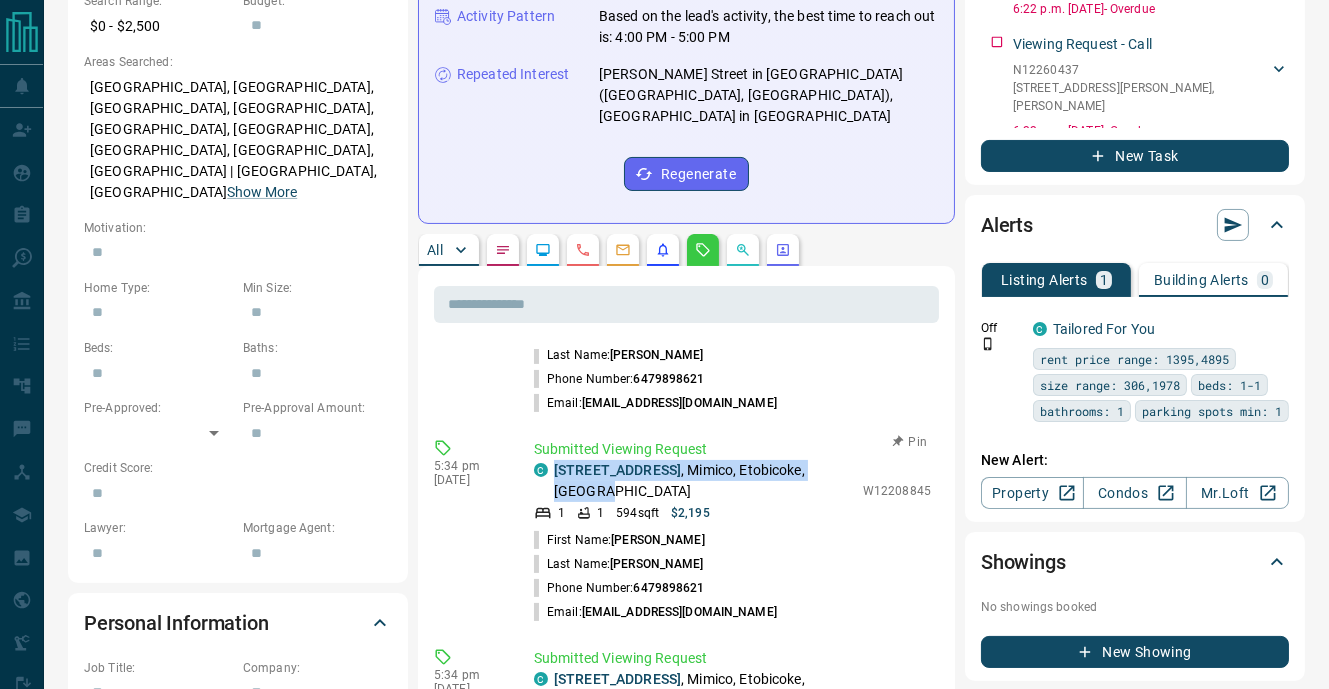 click on "C [STREET_ADDRESS]" at bounding box center (693, 481) 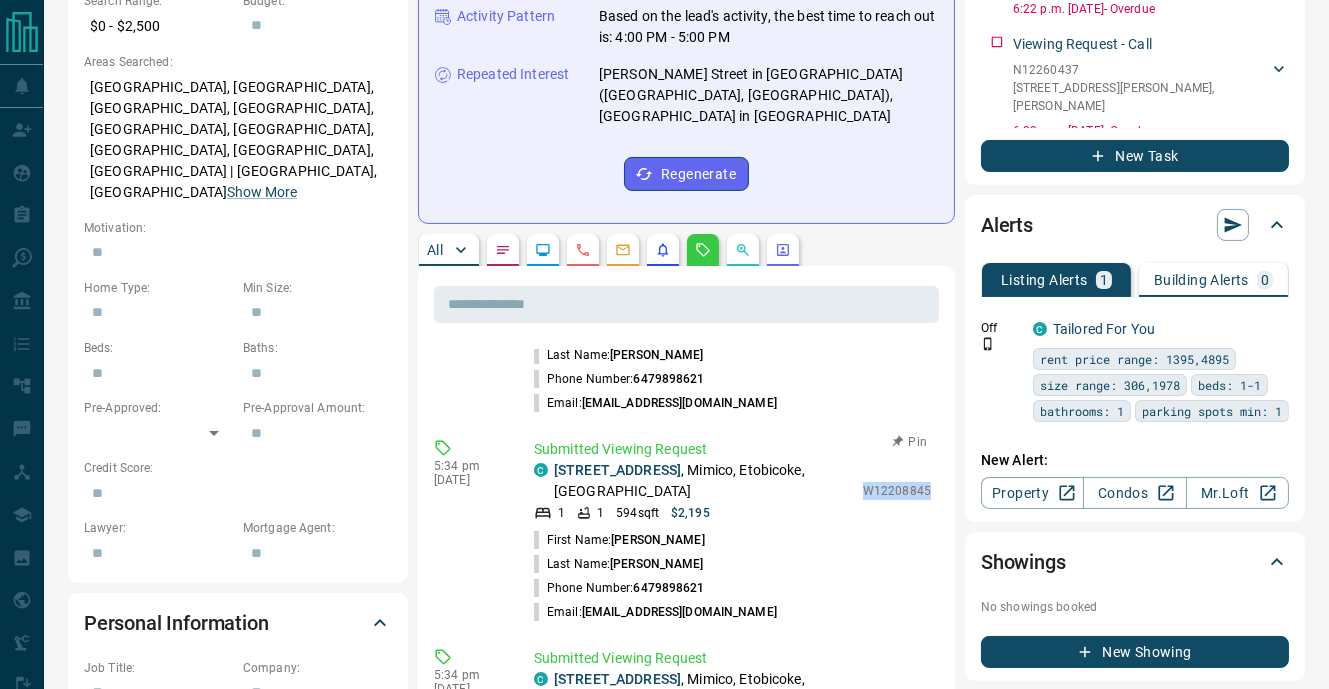 drag, startPoint x: 867, startPoint y: 342, endPoint x: 933, endPoint y: 344, distance: 66.0303 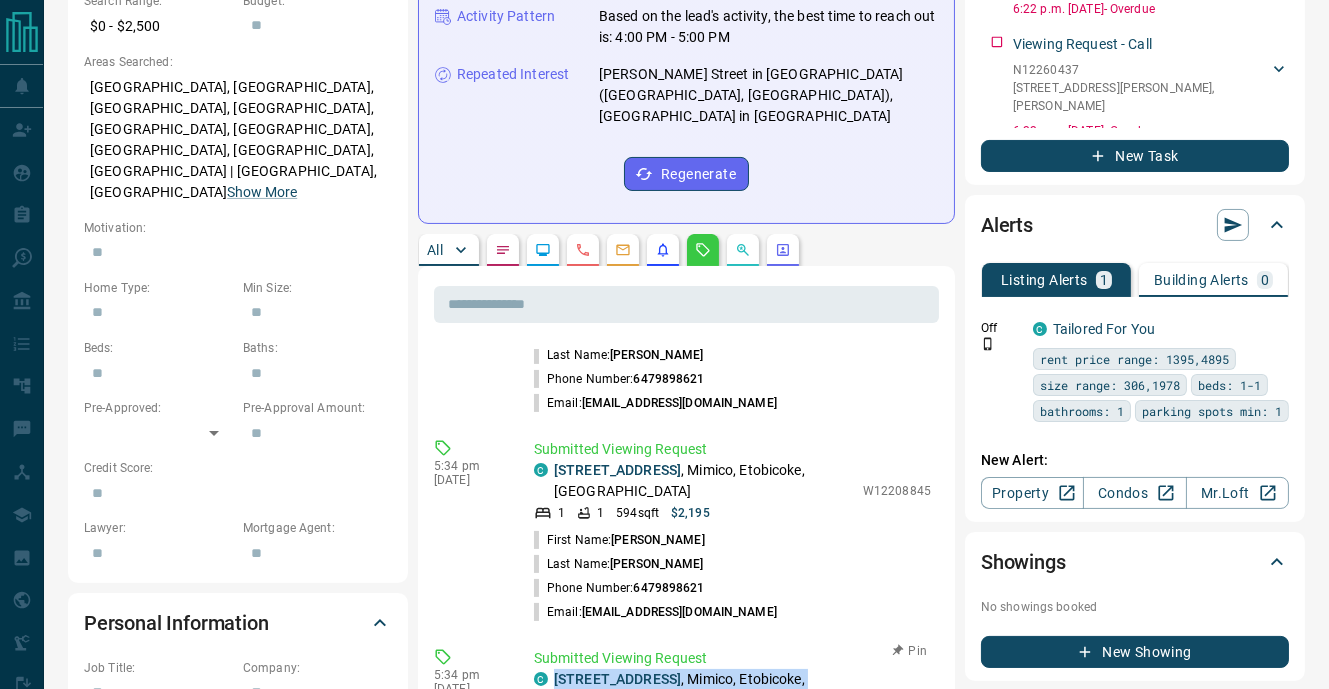 drag, startPoint x: 550, startPoint y: 529, endPoint x: 606, endPoint y: 553, distance: 60.926186 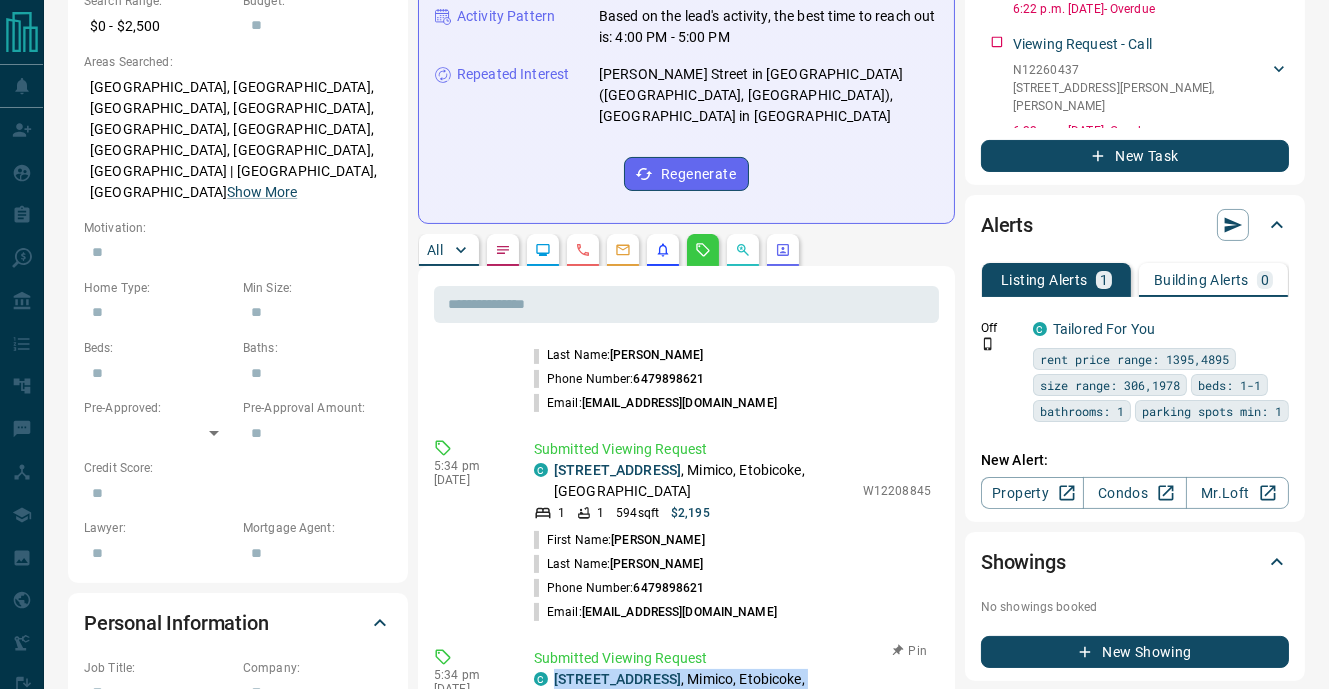click on "C [STREET_ADDRESS]" at bounding box center (693, 690) 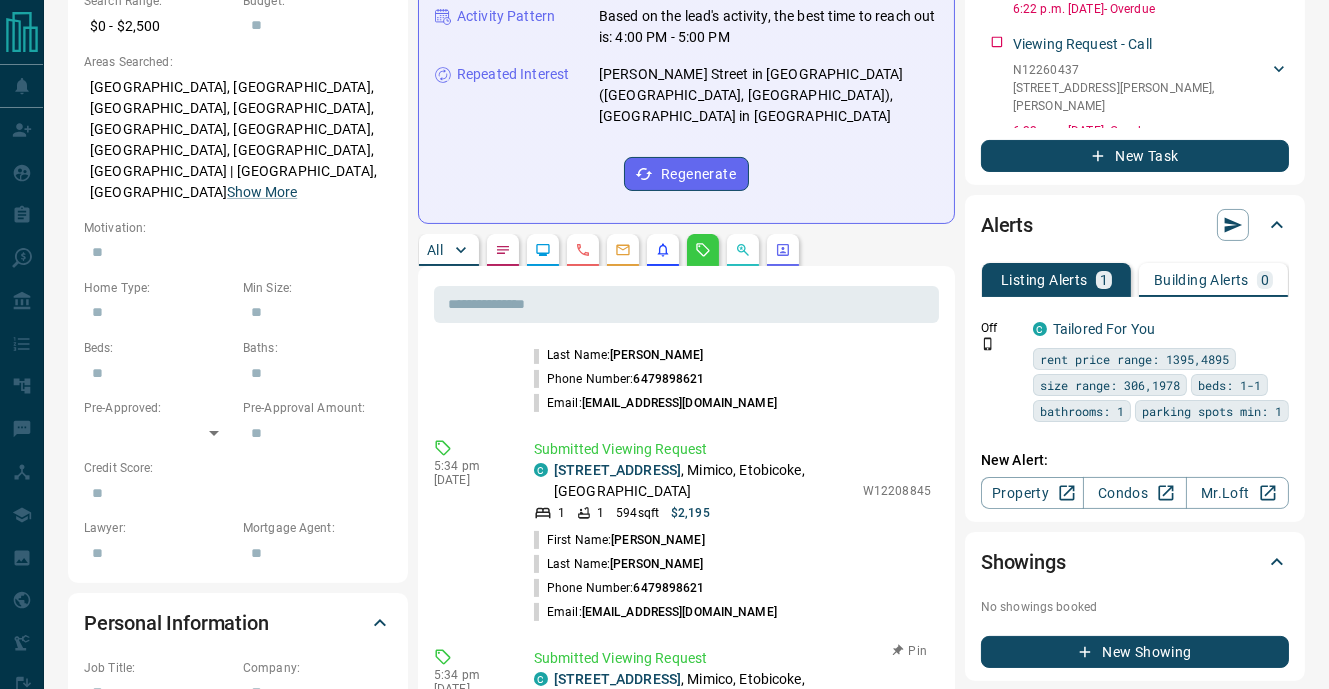 drag, startPoint x: 867, startPoint y: 552, endPoint x: 937, endPoint y: 559, distance: 70.34913 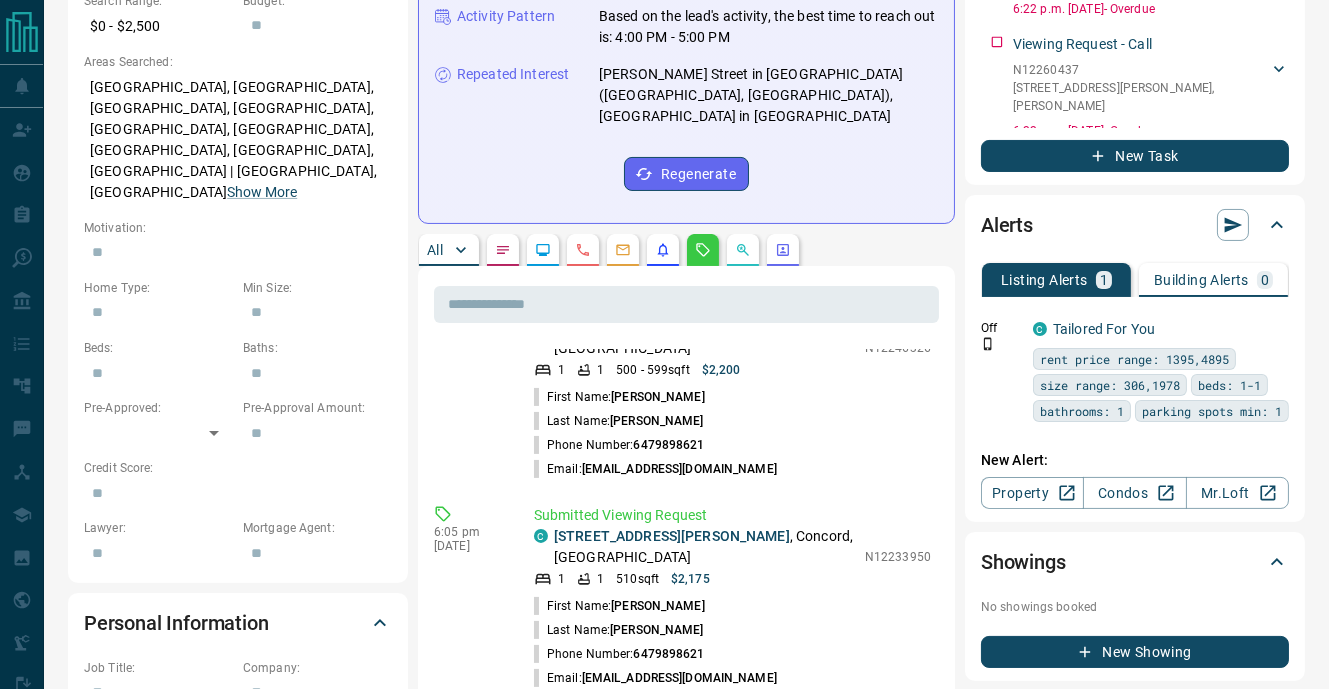 scroll, scrollTop: 0, scrollLeft: 0, axis: both 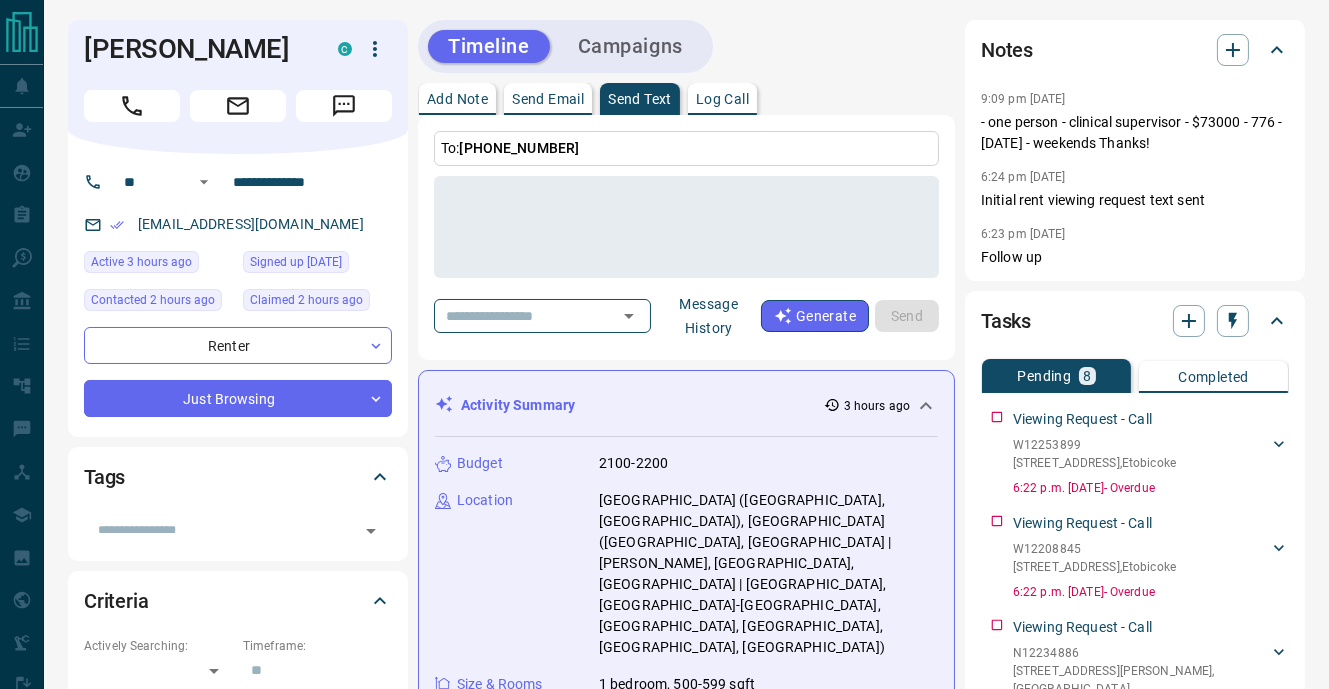 click on "Message History" at bounding box center [709, 316] 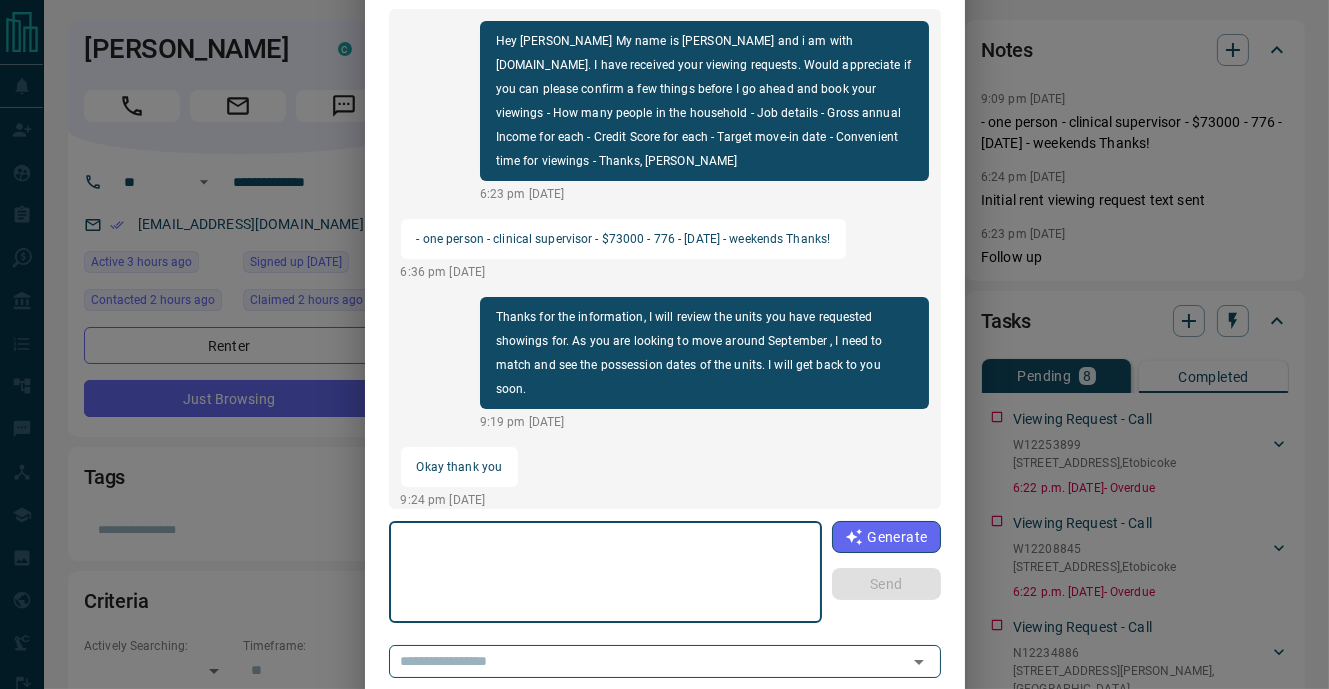 scroll, scrollTop: 150, scrollLeft: 0, axis: vertical 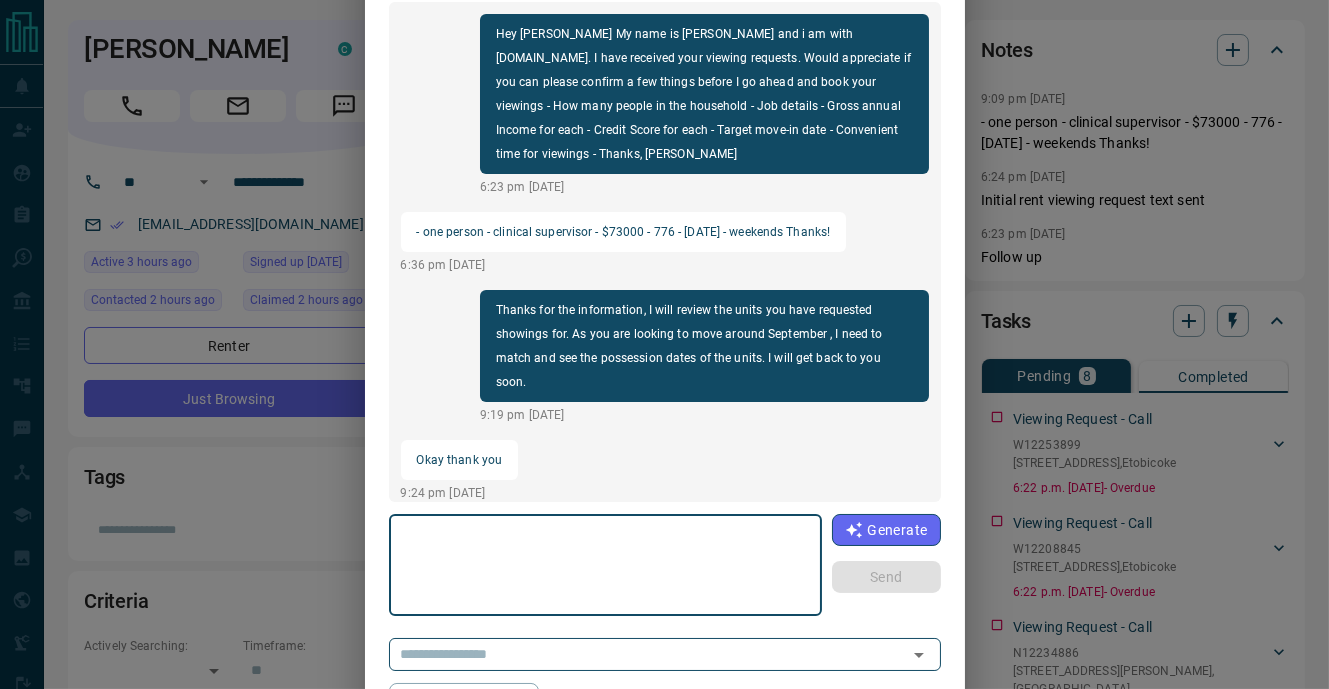 click at bounding box center (606, 565) 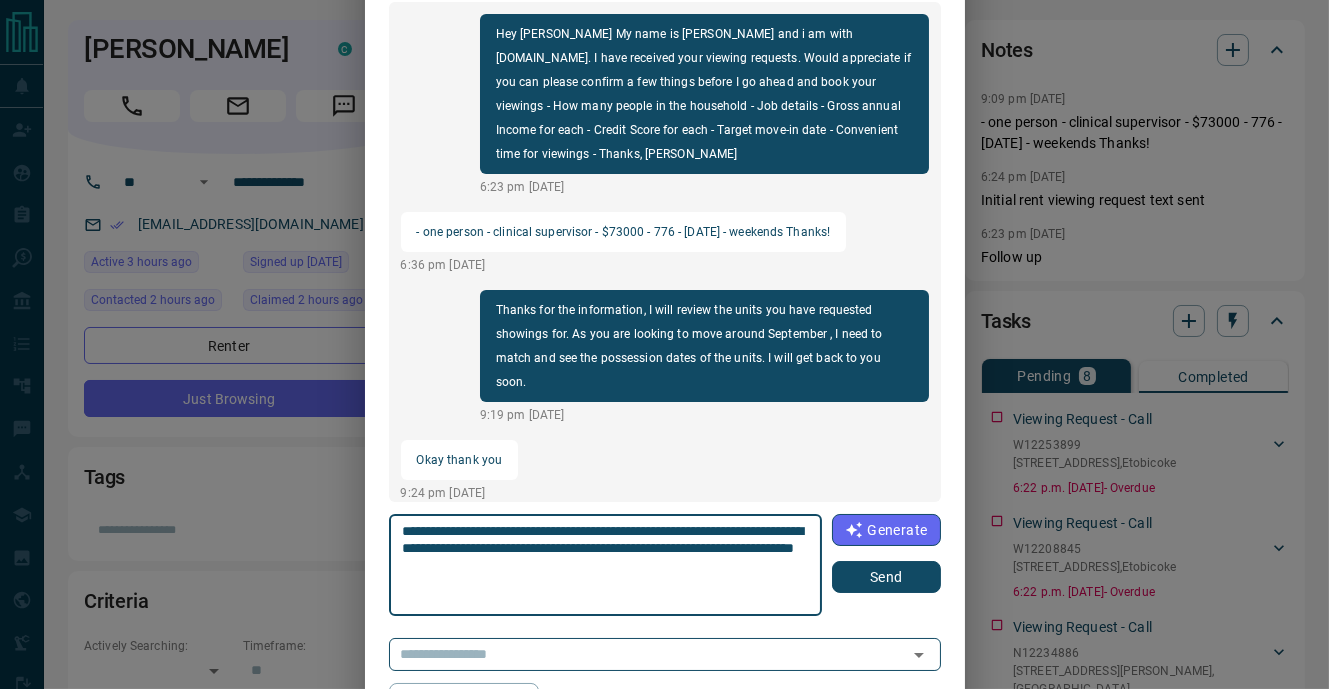 type on "**********" 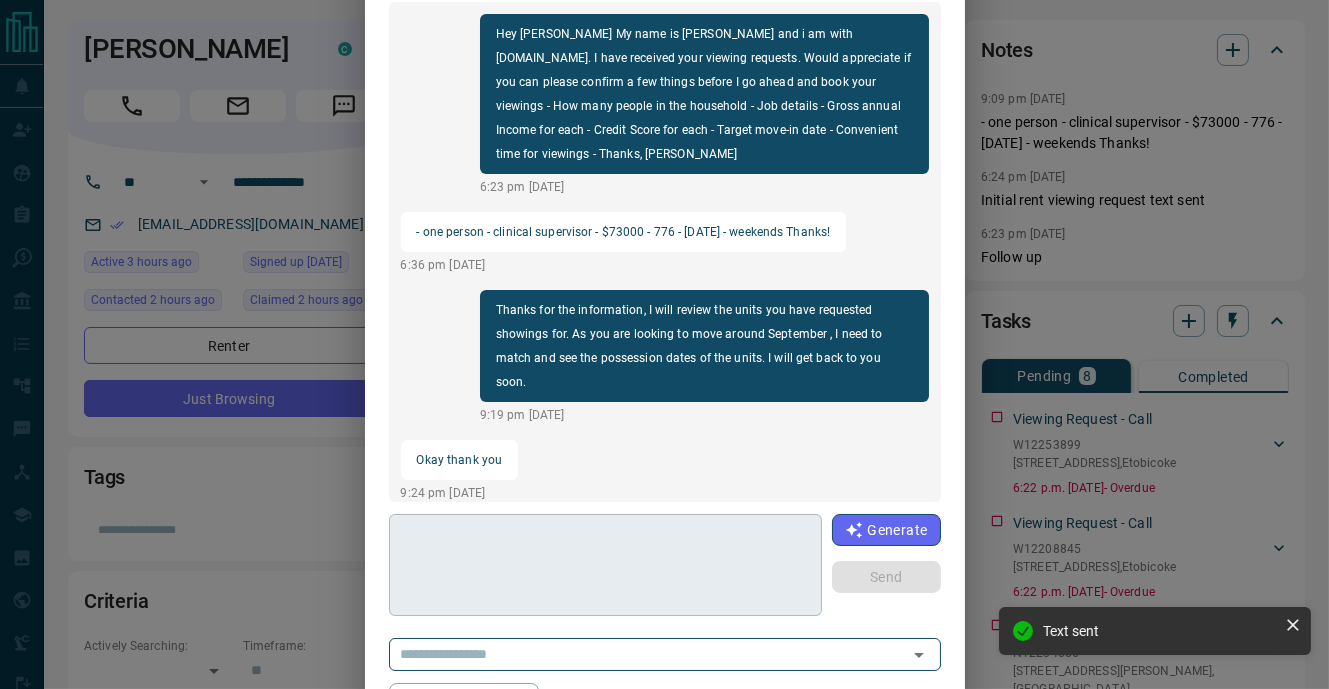 scroll, scrollTop: 114, scrollLeft: 0, axis: vertical 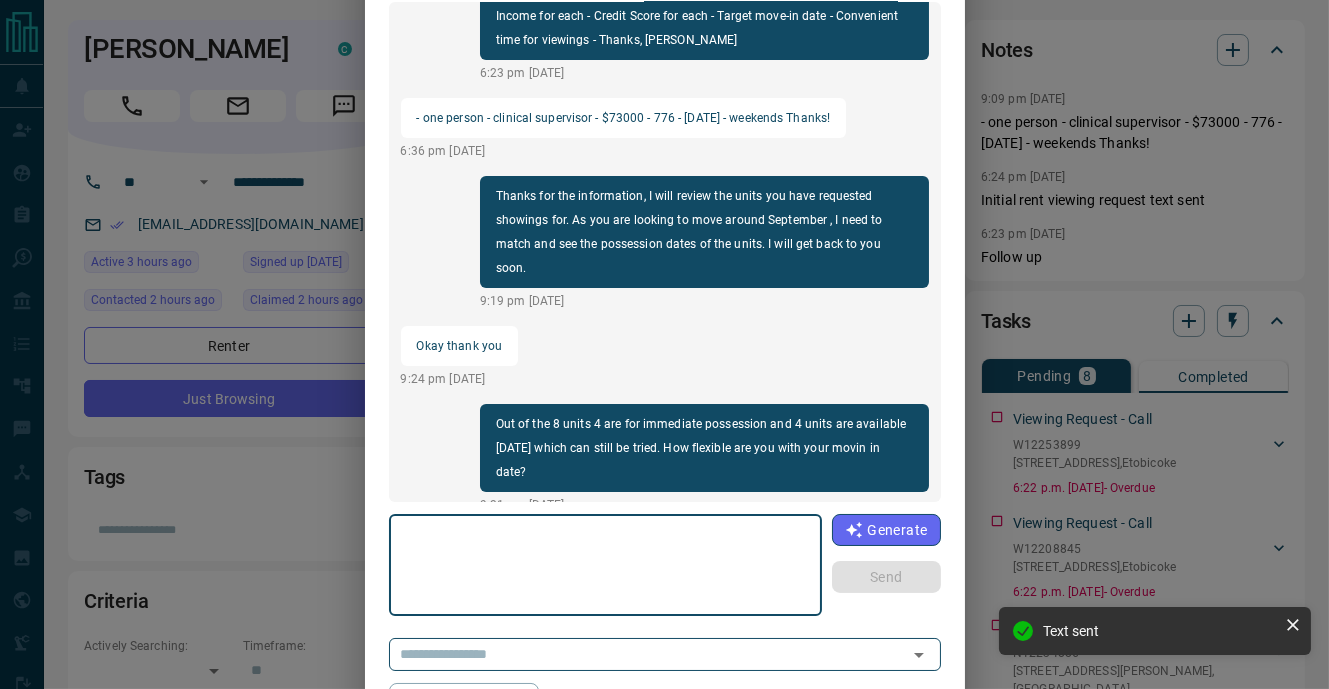 click at bounding box center (606, 565) 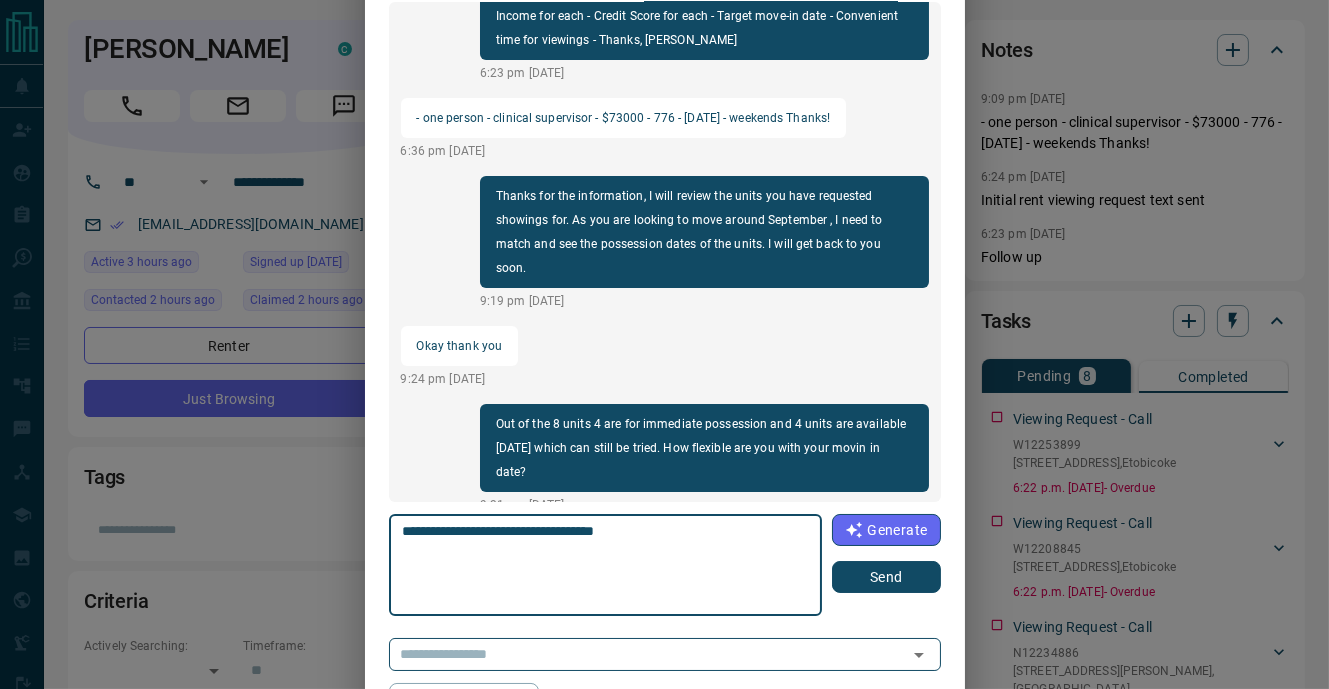 paste on "**********" 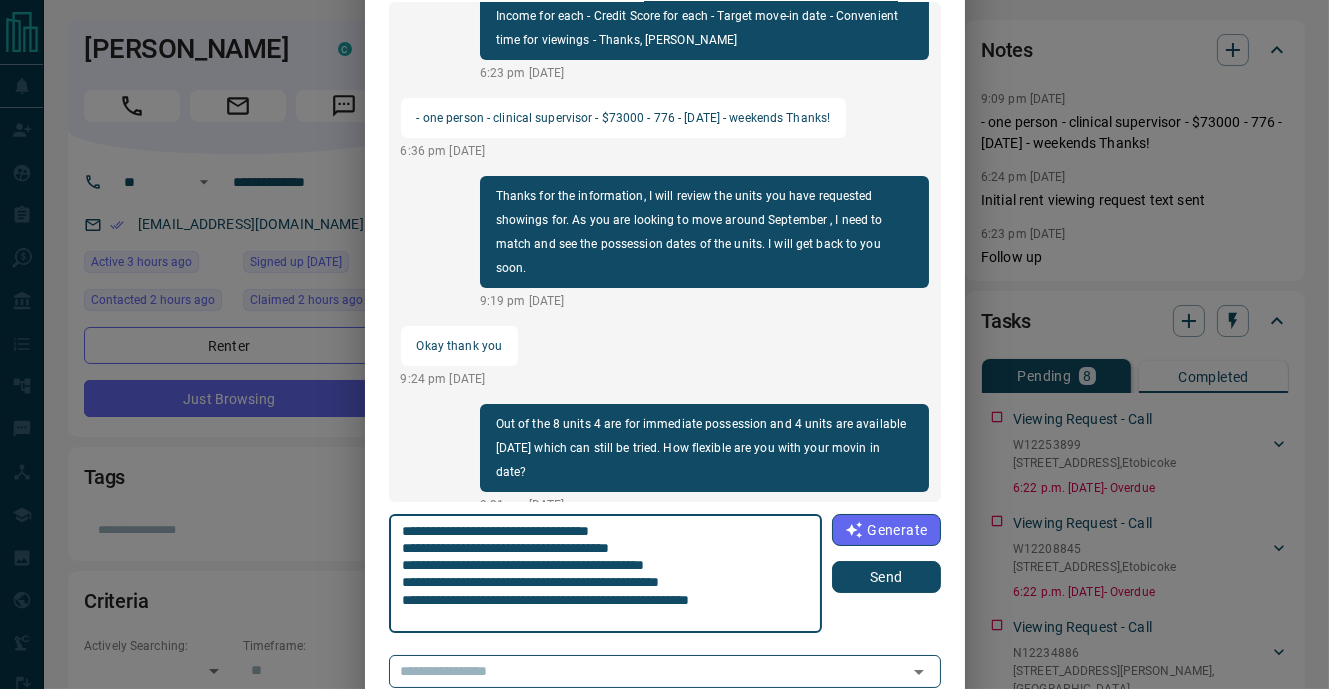 scroll, scrollTop: 0, scrollLeft: 0, axis: both 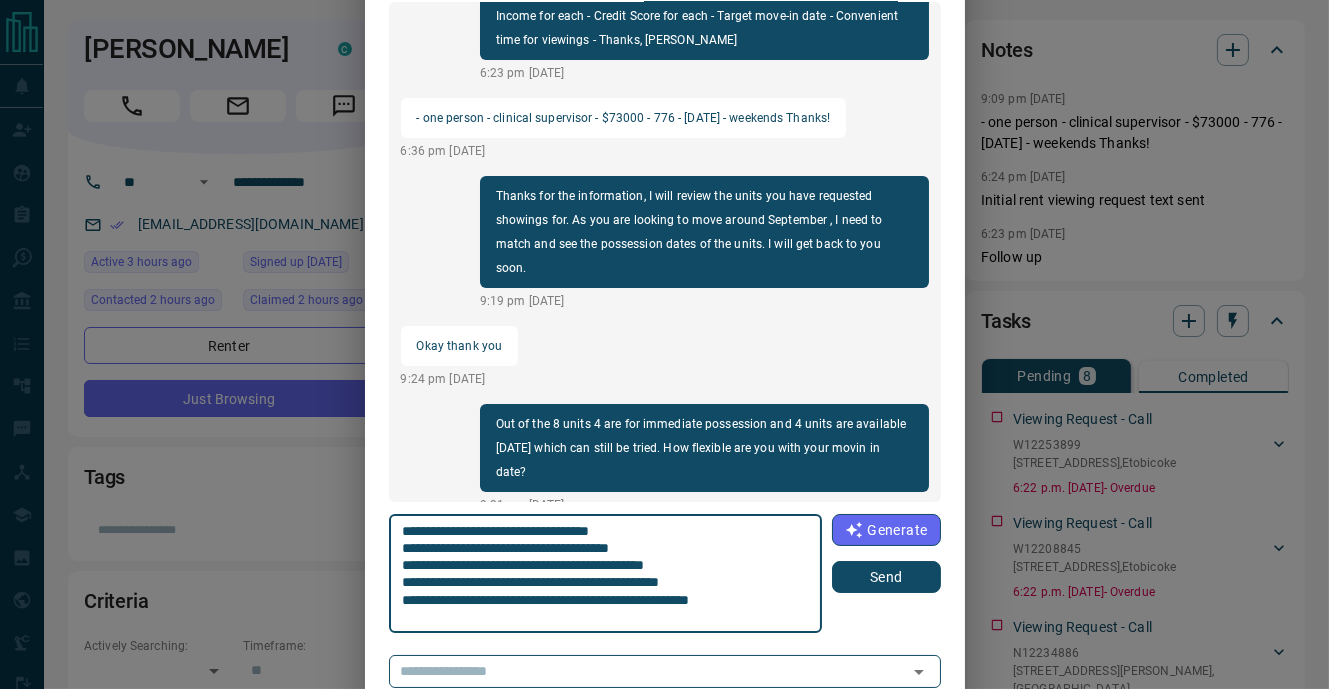 type on "**********" 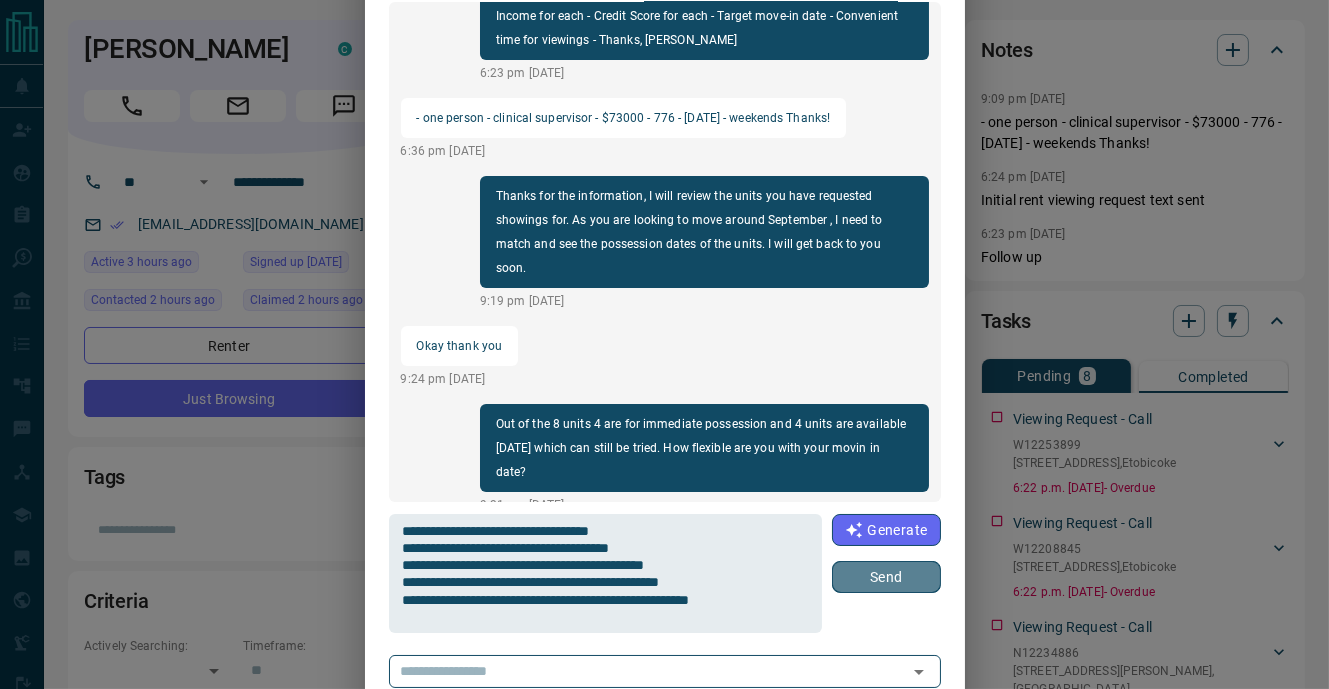 click on "Send" at bounding box center (886, 577) 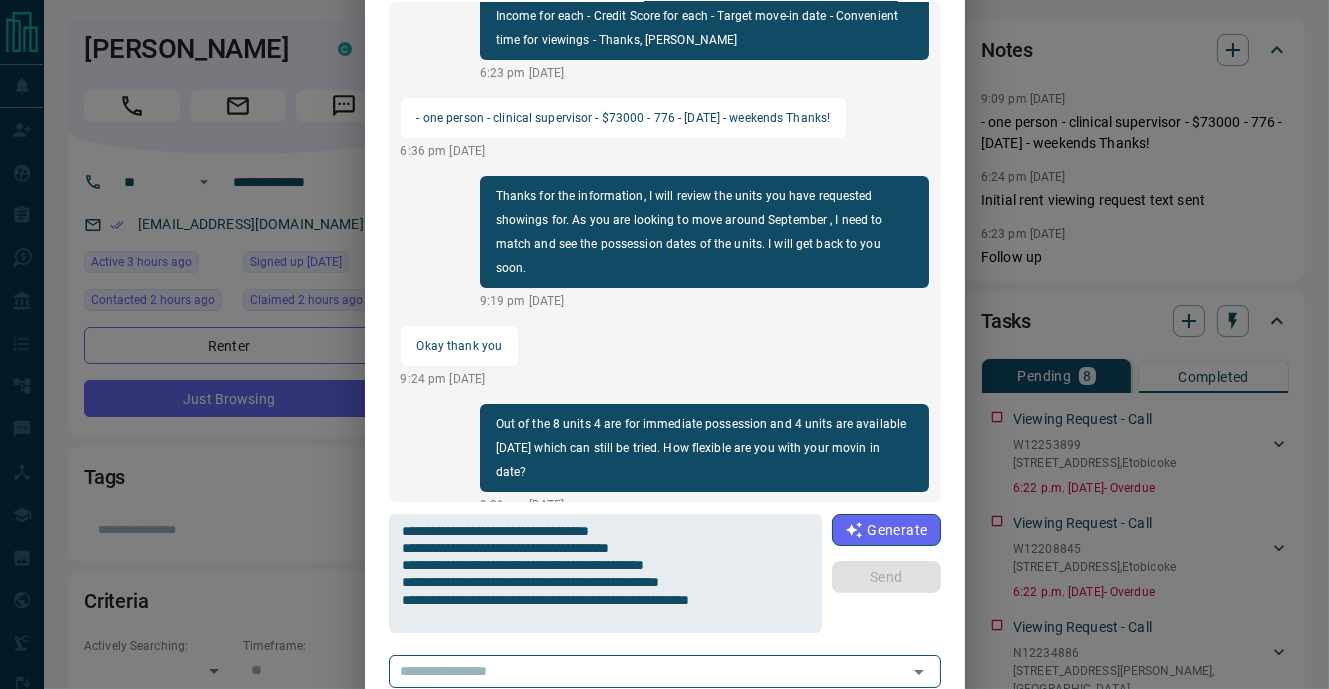 type 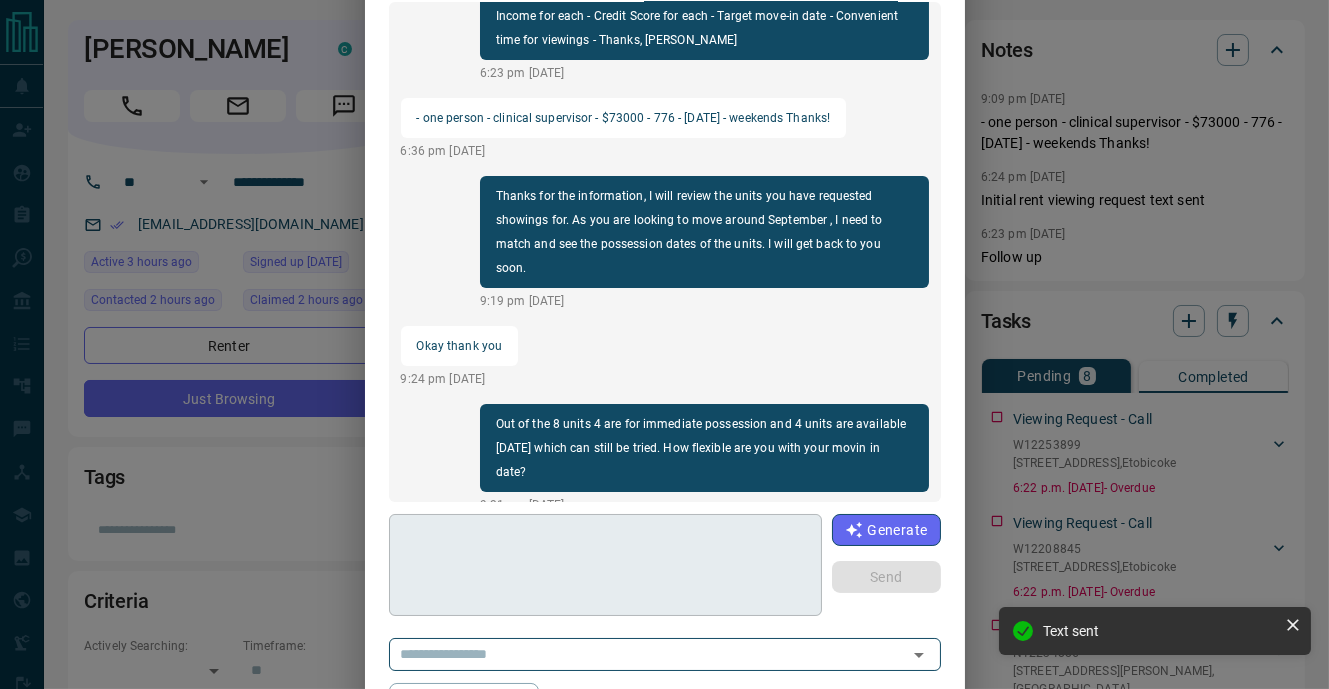 scroll, scrollTop: 264, scrollLeft: 0, axis: vertical 